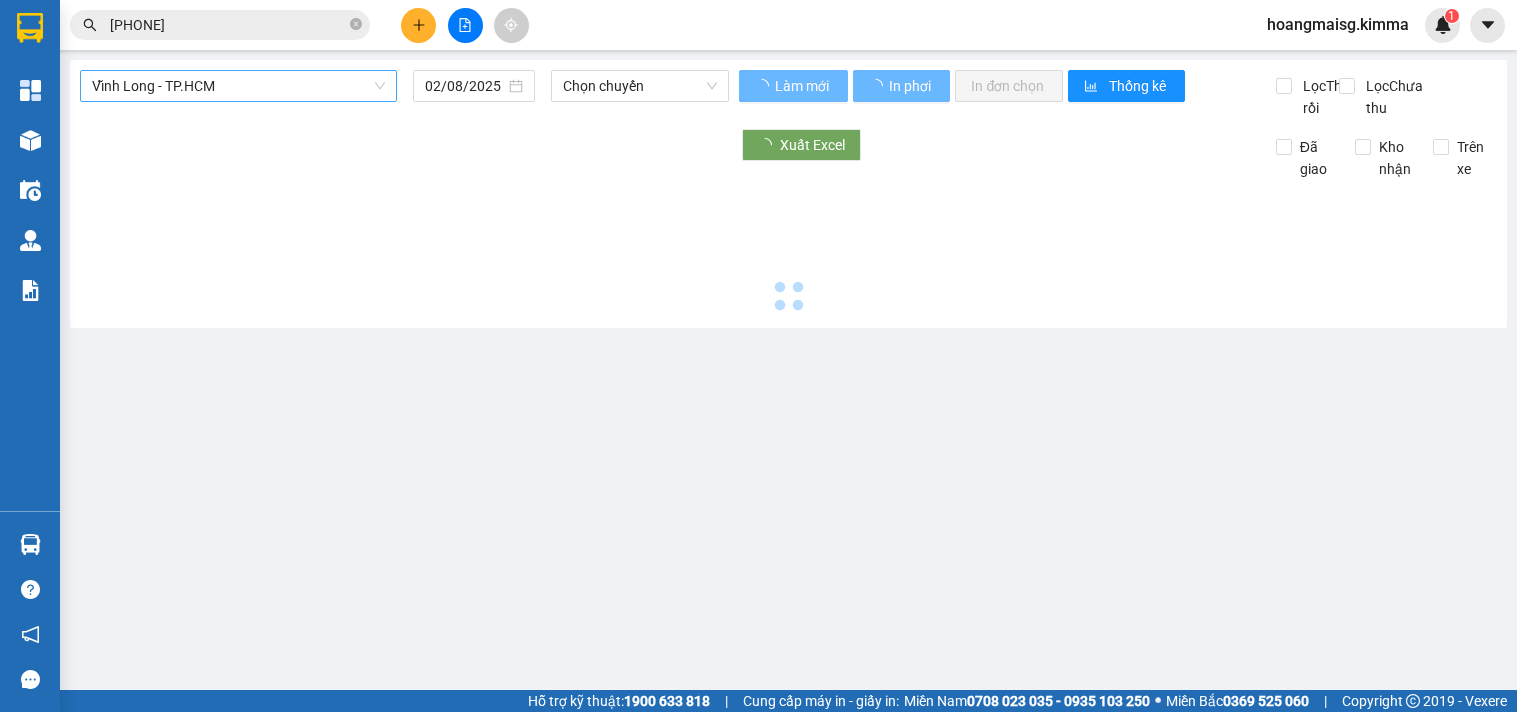 scroll, scrollTop: 0, scrollLeft: 0, axis: both 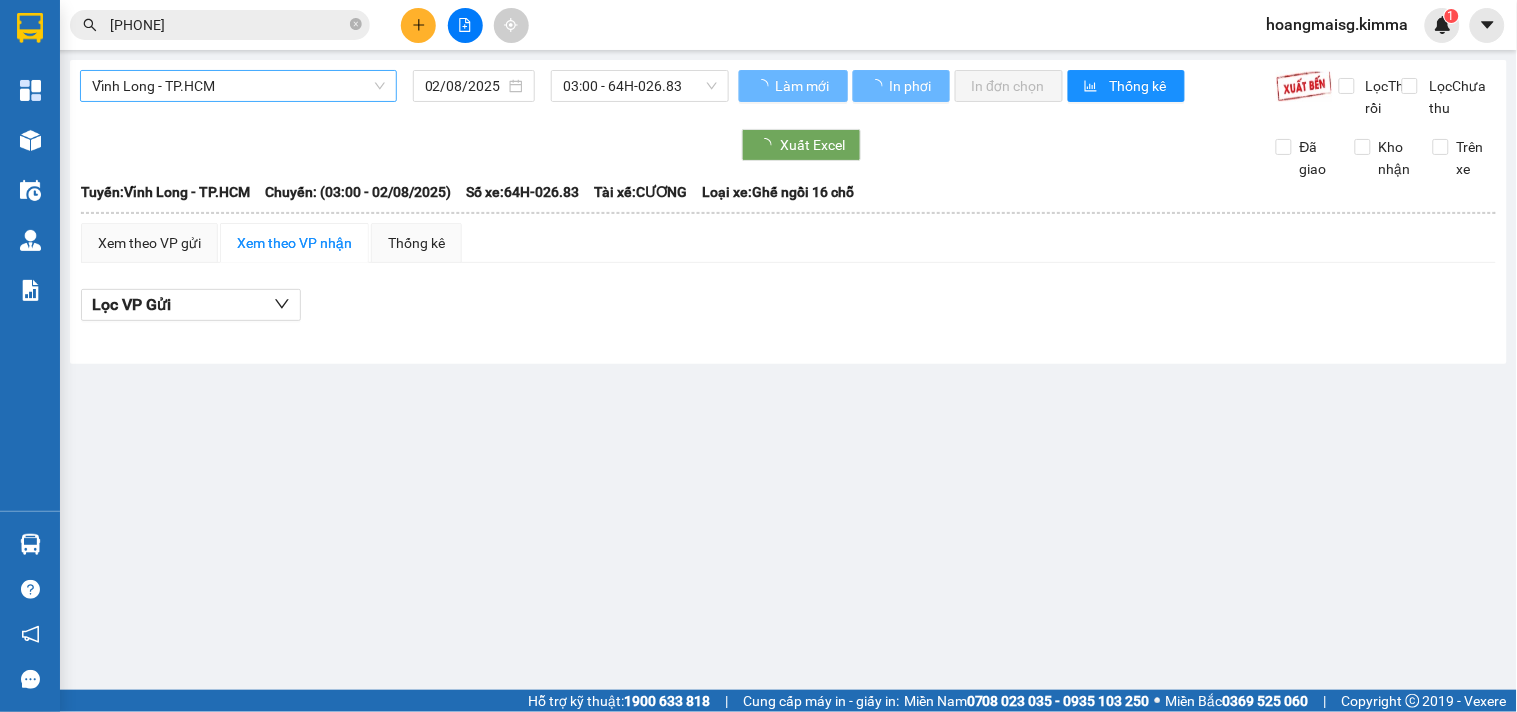 click on "Vĩnh Long - TP.HCM" at bounding box center (238, 86) 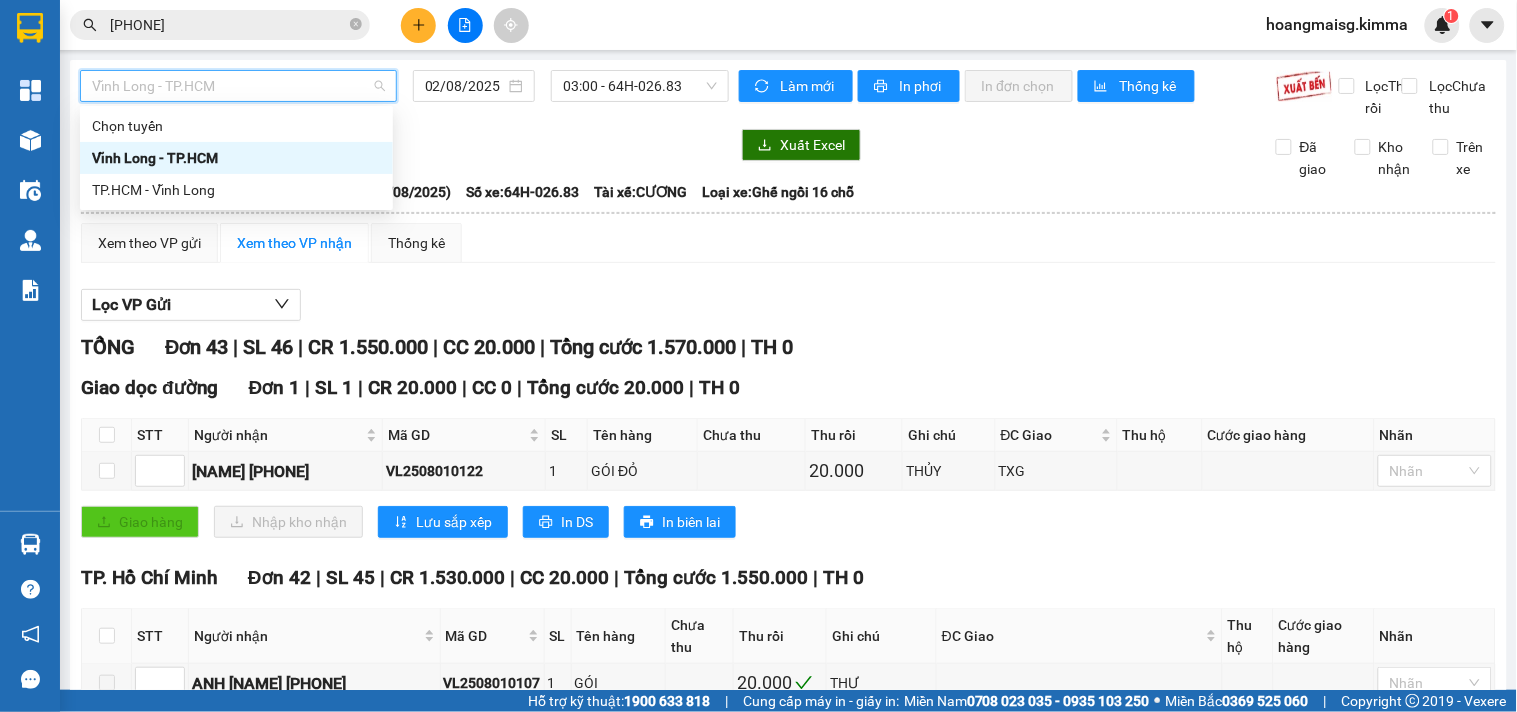 click on "TP.HCM - Vĩnh Long" at bounding box center (236, 190) 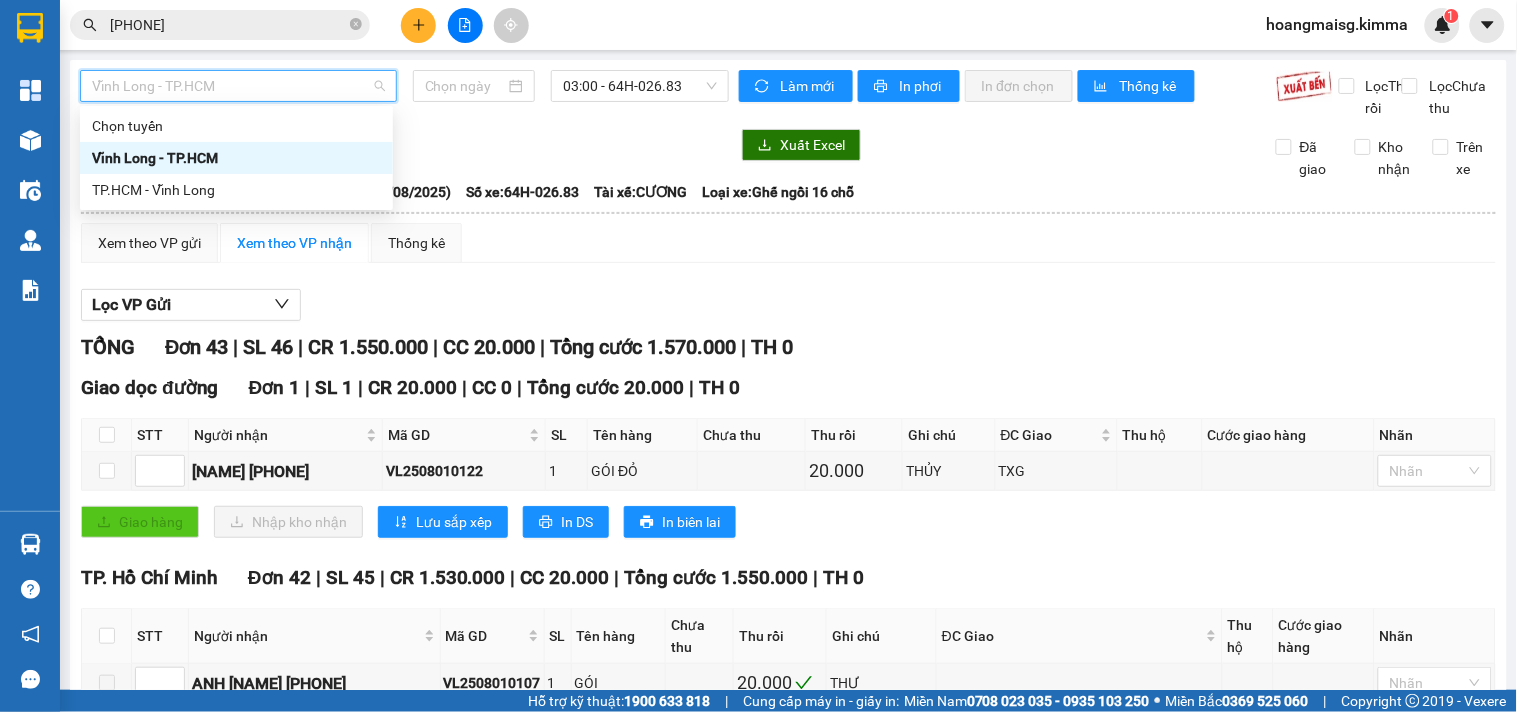 type on "02/08/2025" 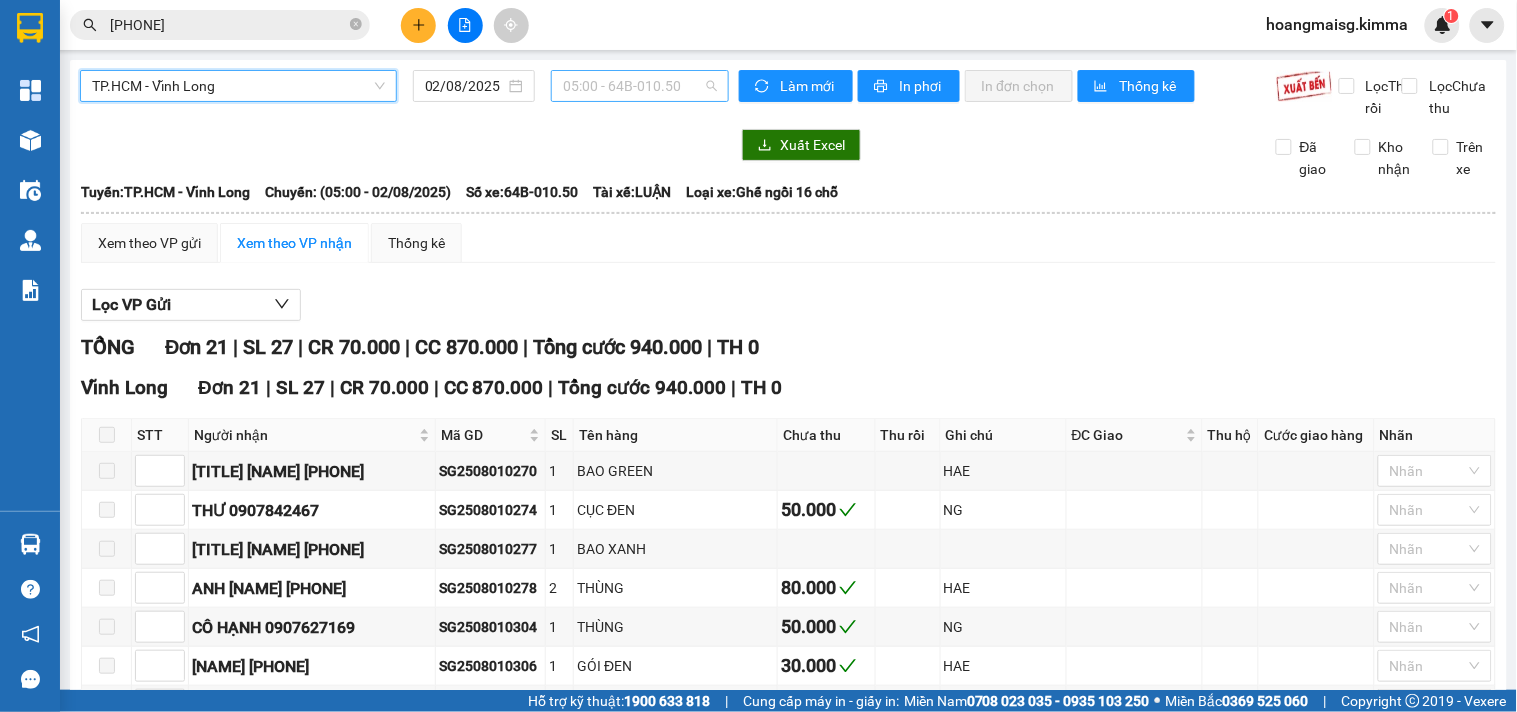 click on "05:00     - 64B-010.50" at bounding box center [640, 86] 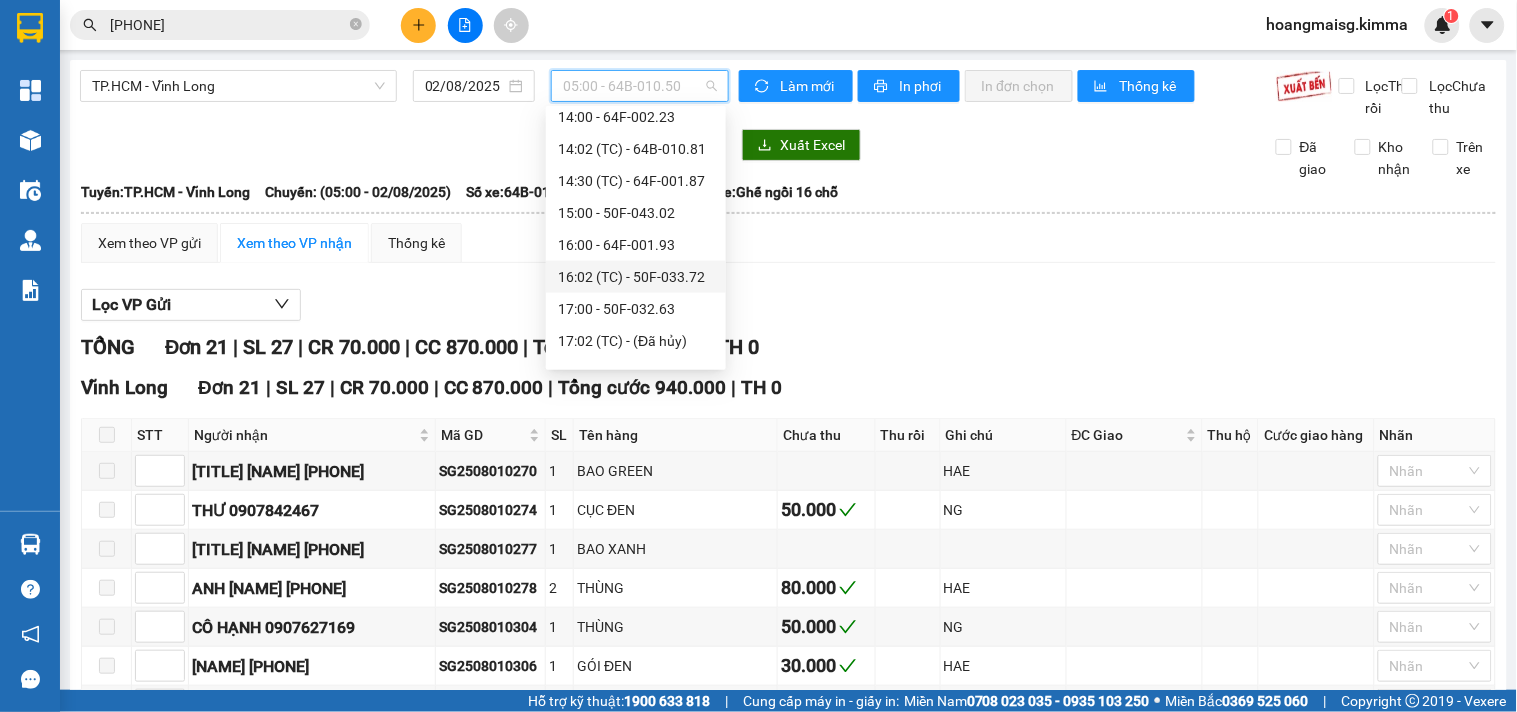 scroll, scrollTop: 666, scrollLeft: 0, axis: vertical 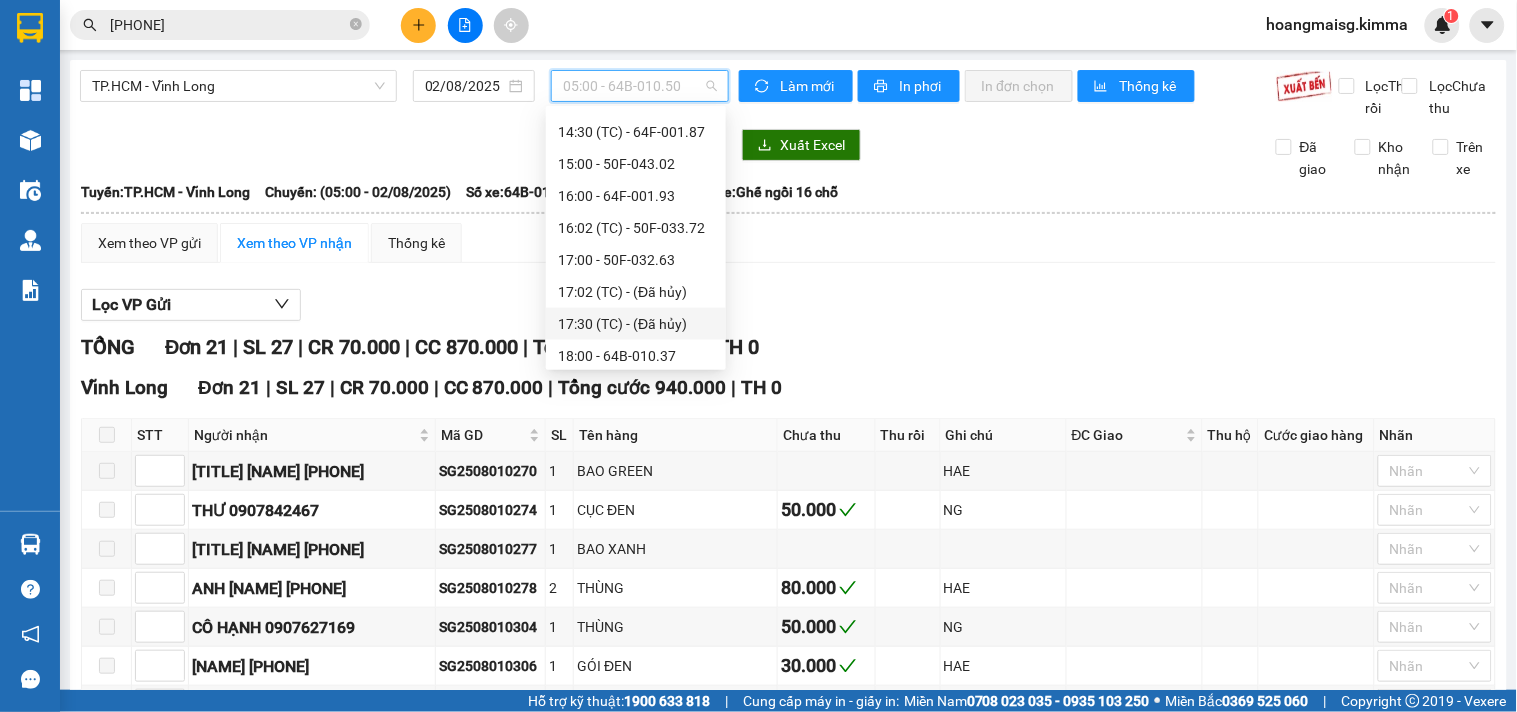 click on "[TIME] - [TEXT]" at bounding box center [636, 324] 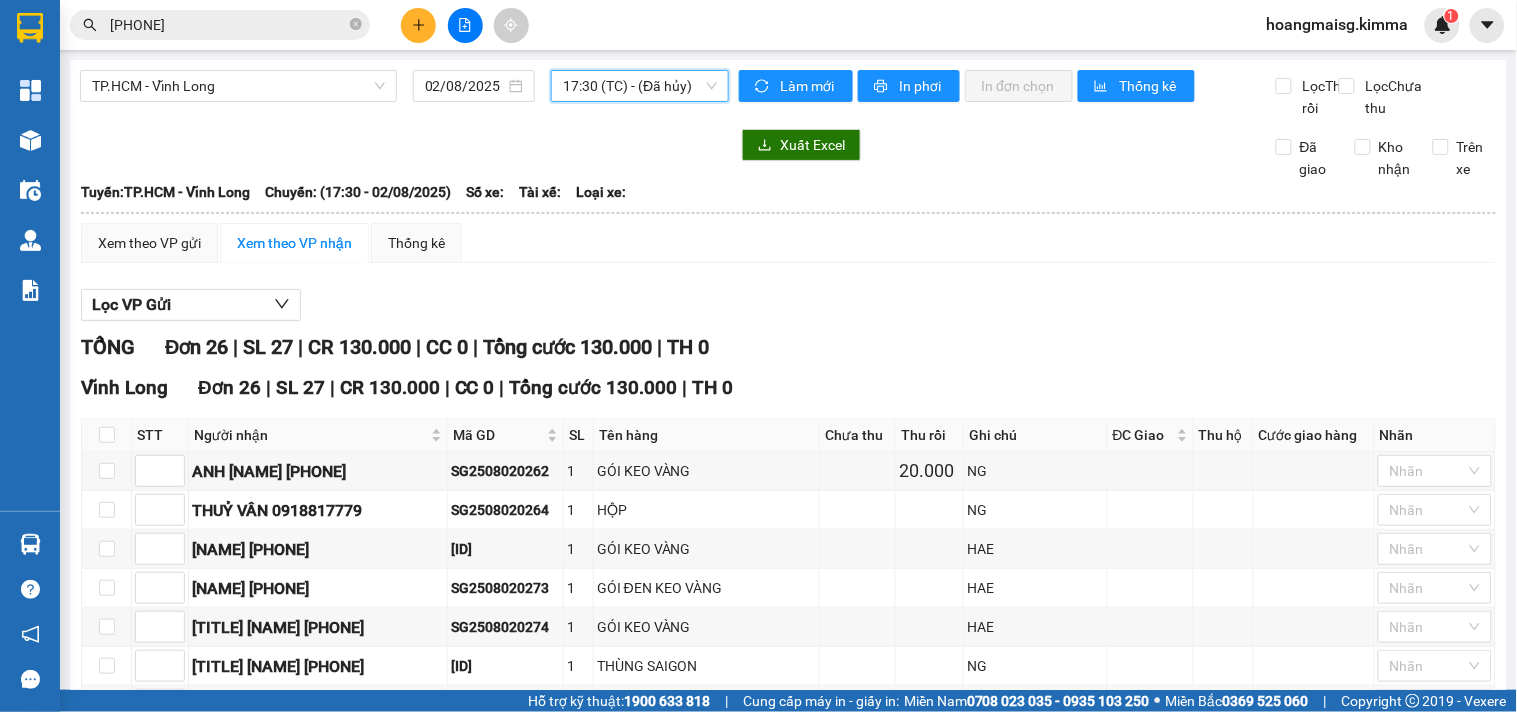 click on "[TIME] - [TEXT]" at bounding box center (640, 86) 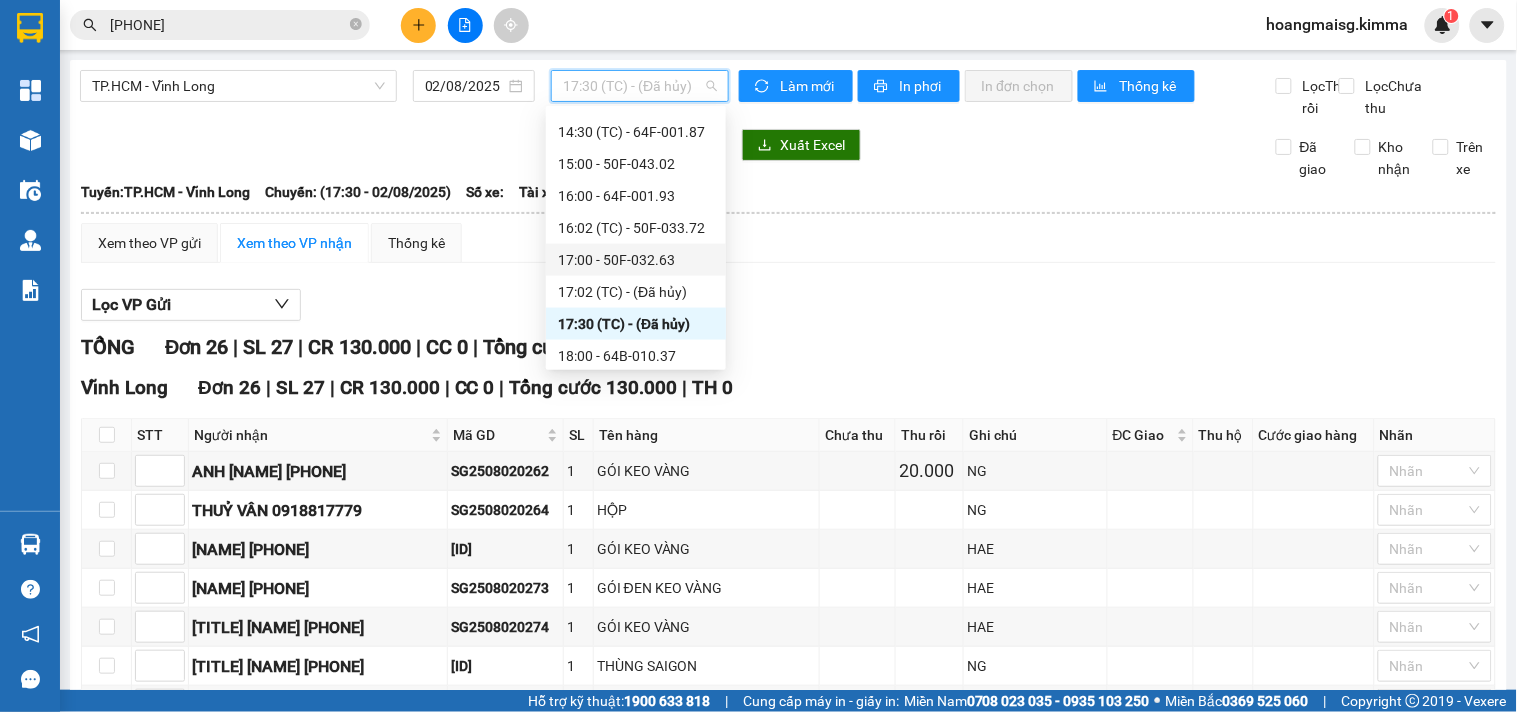 click on "[TIME] - [ID]" at bounding box center (636, 260) 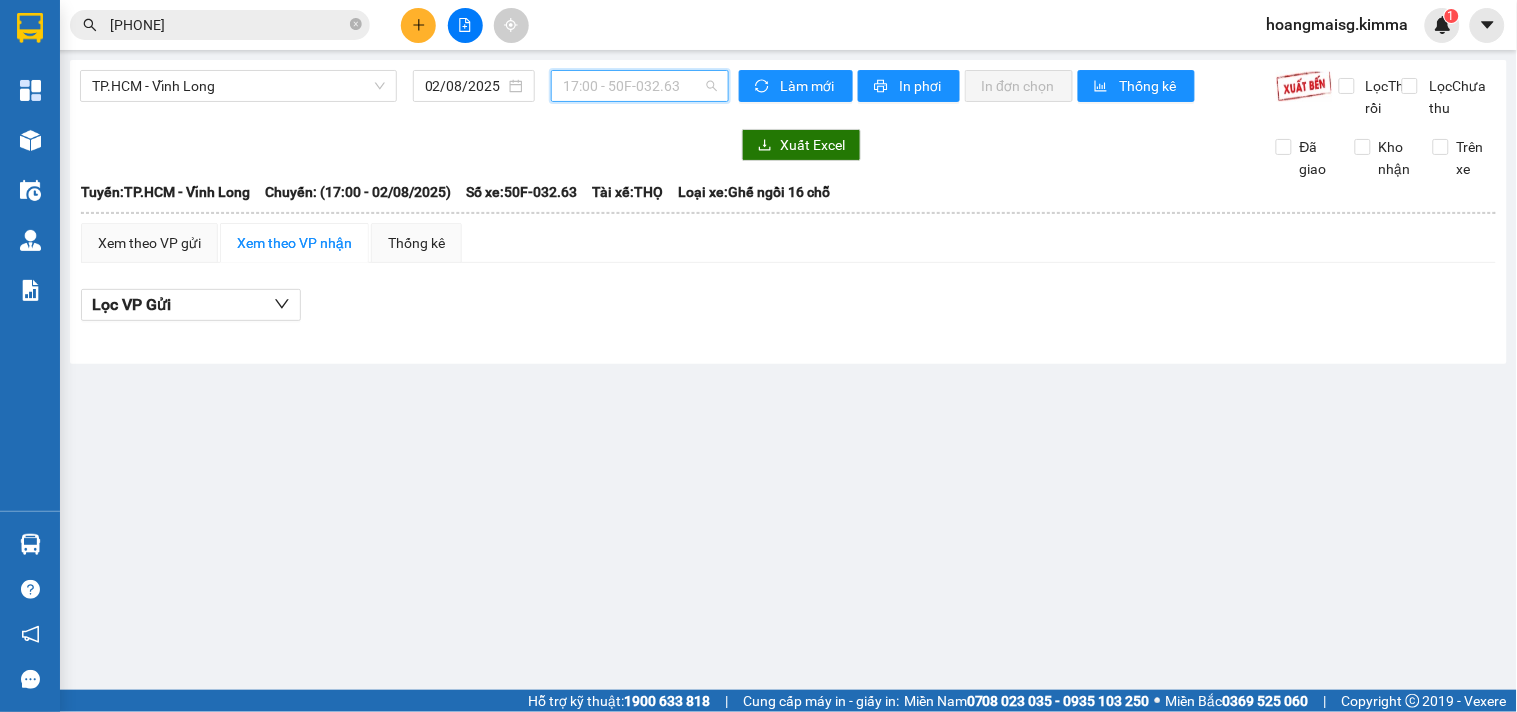 click on "[TIME] - [ID]" at bounding box center [640, 86] 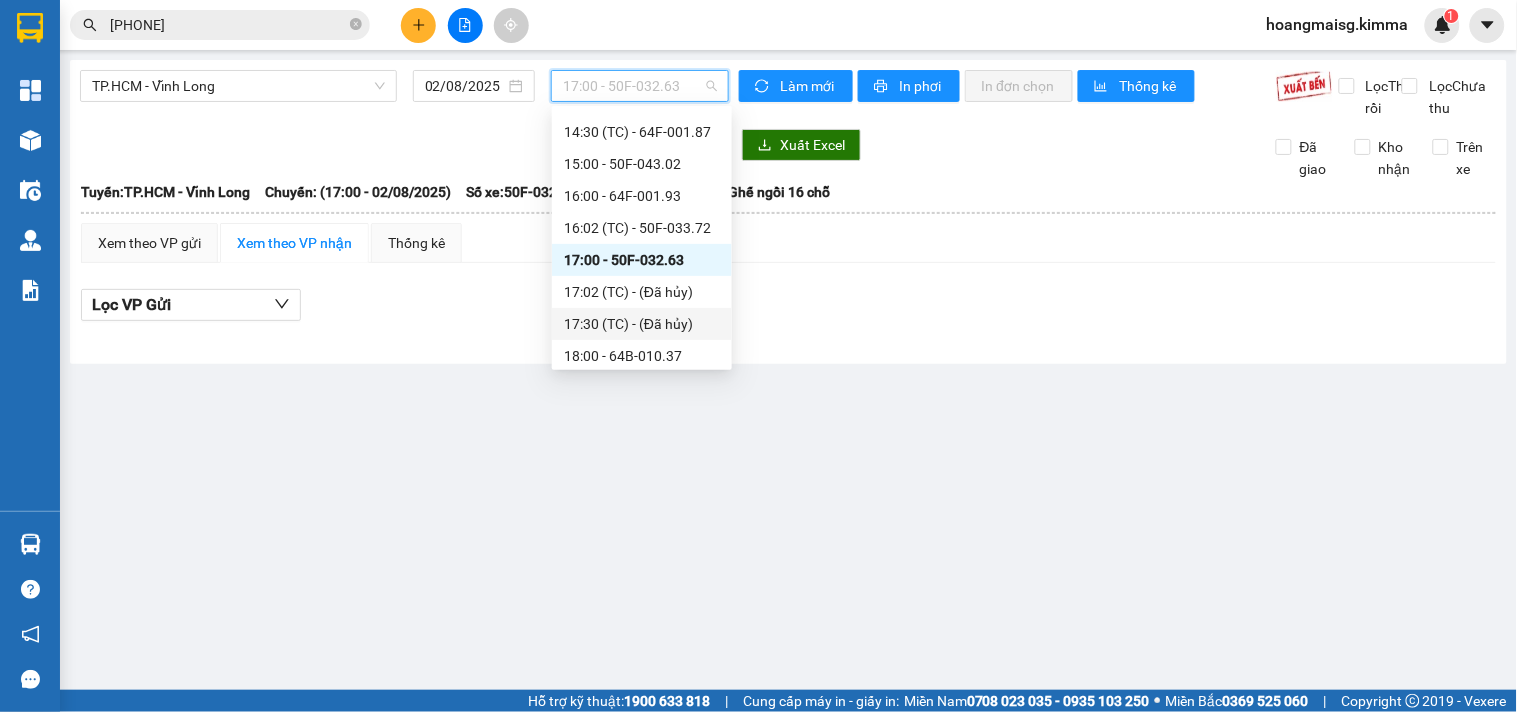 click on "[TIME] - [TEXT]" at bounding box center (642, 324) 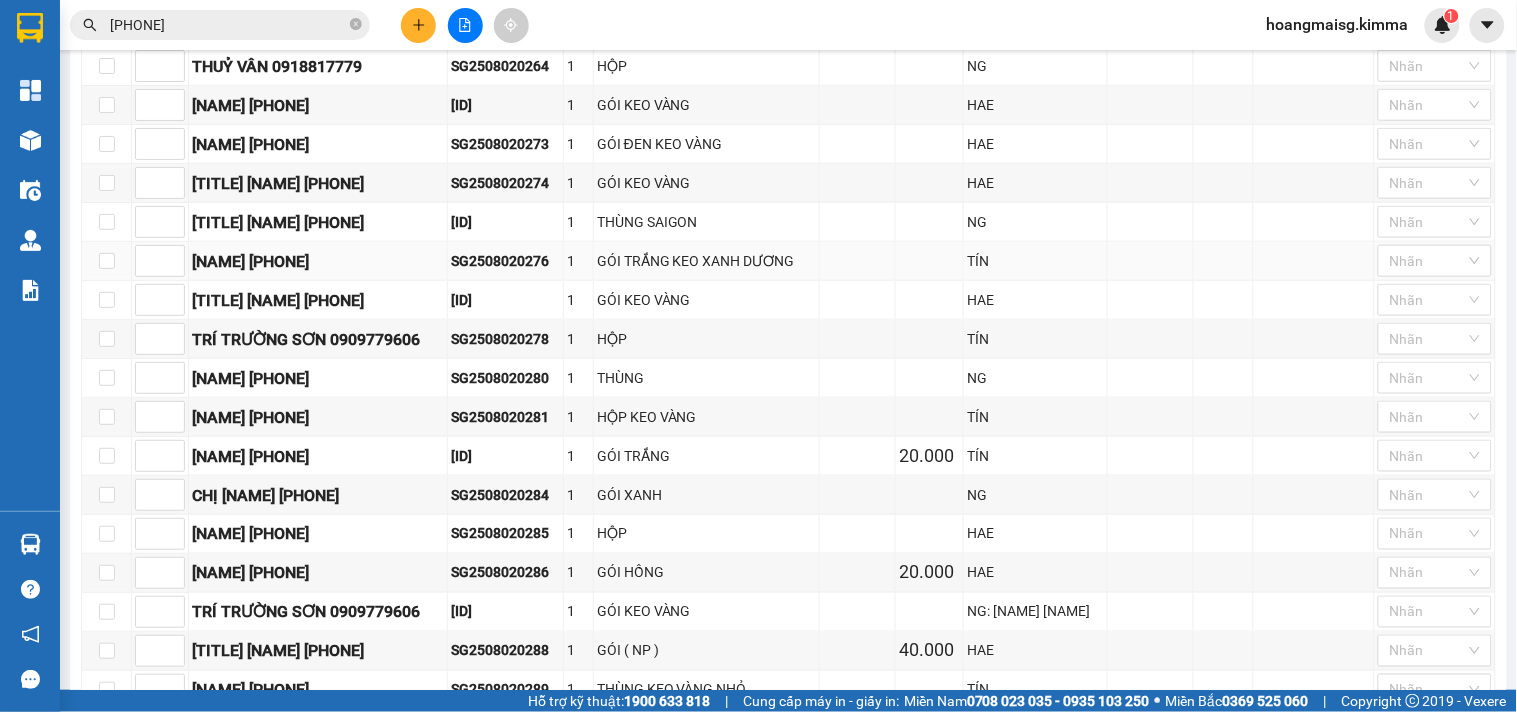 scroll, scrollTop: 0, scrollLeft: 0, axis: both 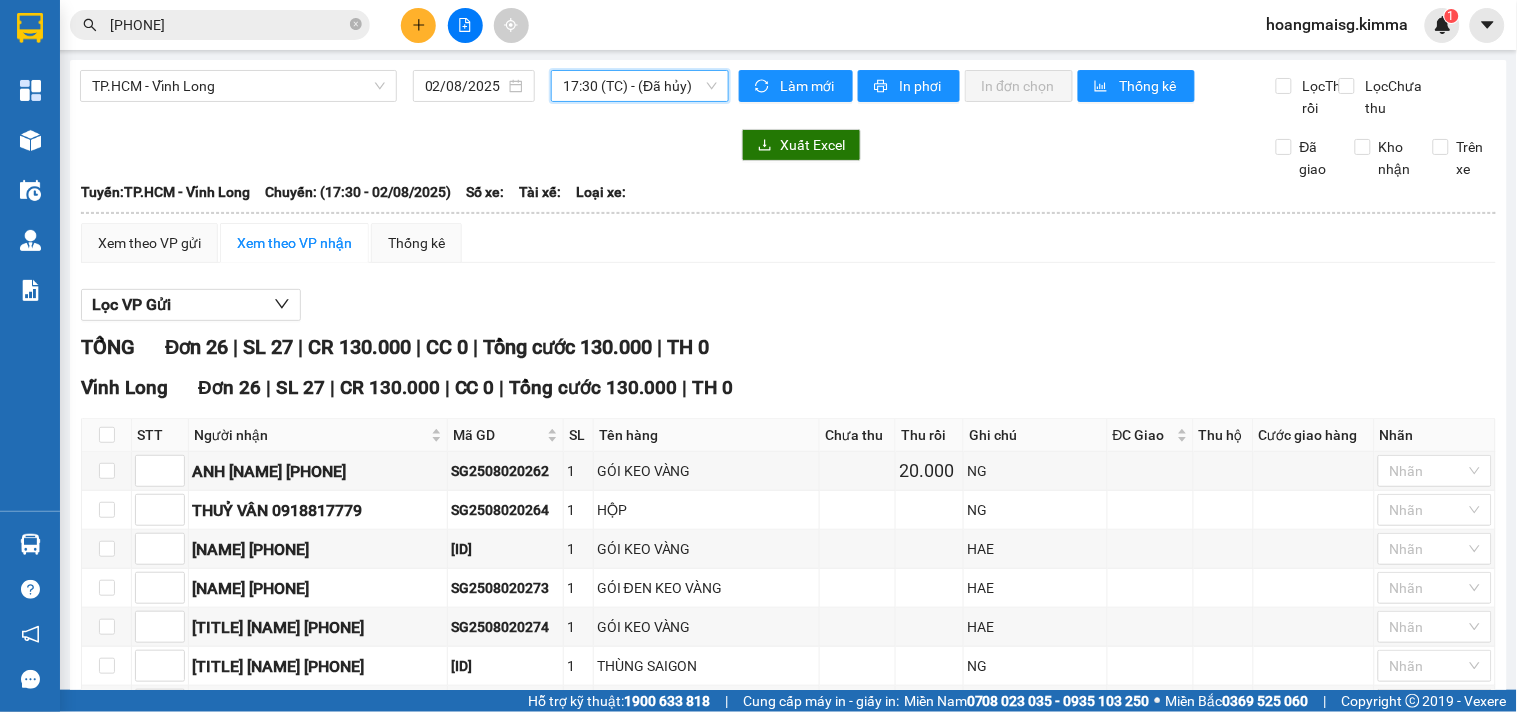click on "[CITY] - [CITY] [DATE] [TIME] [TIME] - [TEXT]" at bounding box center (404, 94) 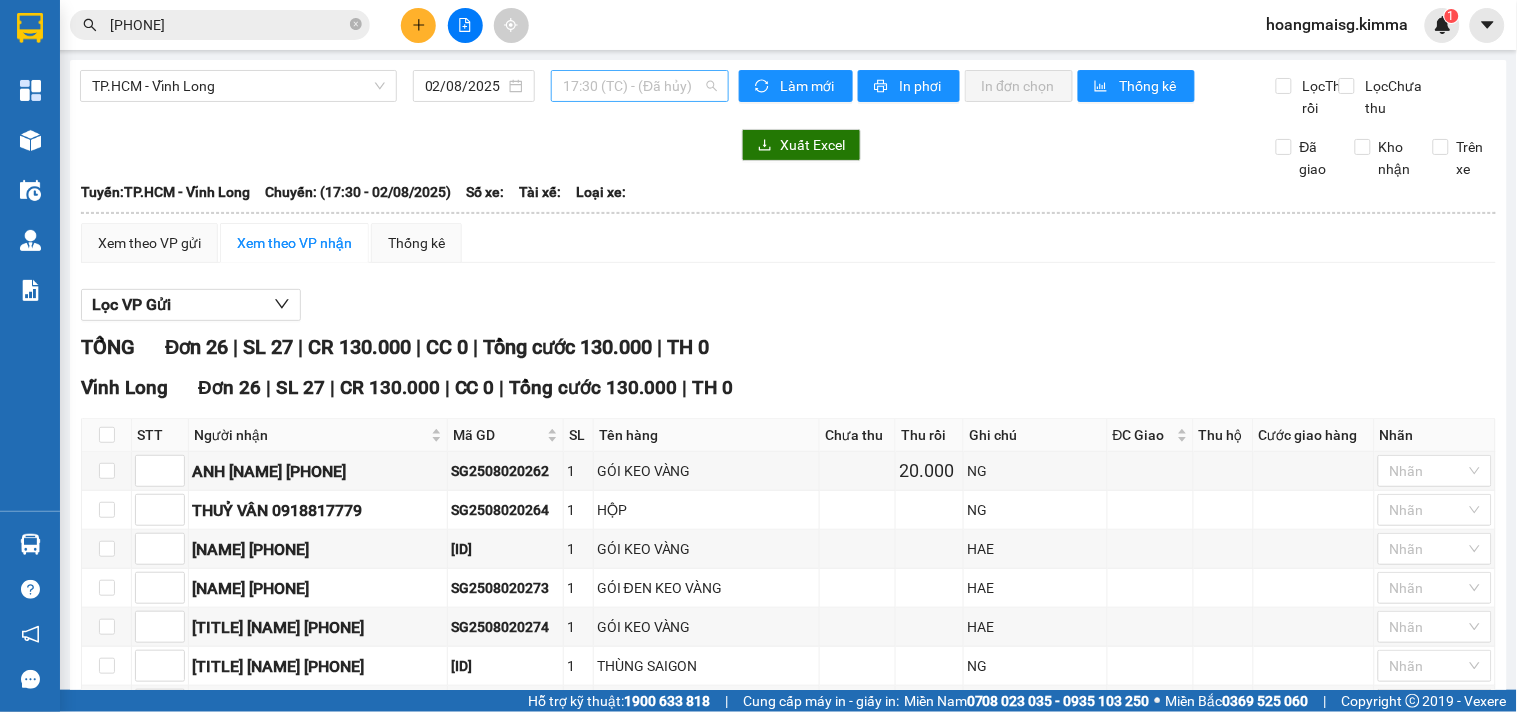 click on "[TIME] - [TEXT]" at bounding box center [640, 86] 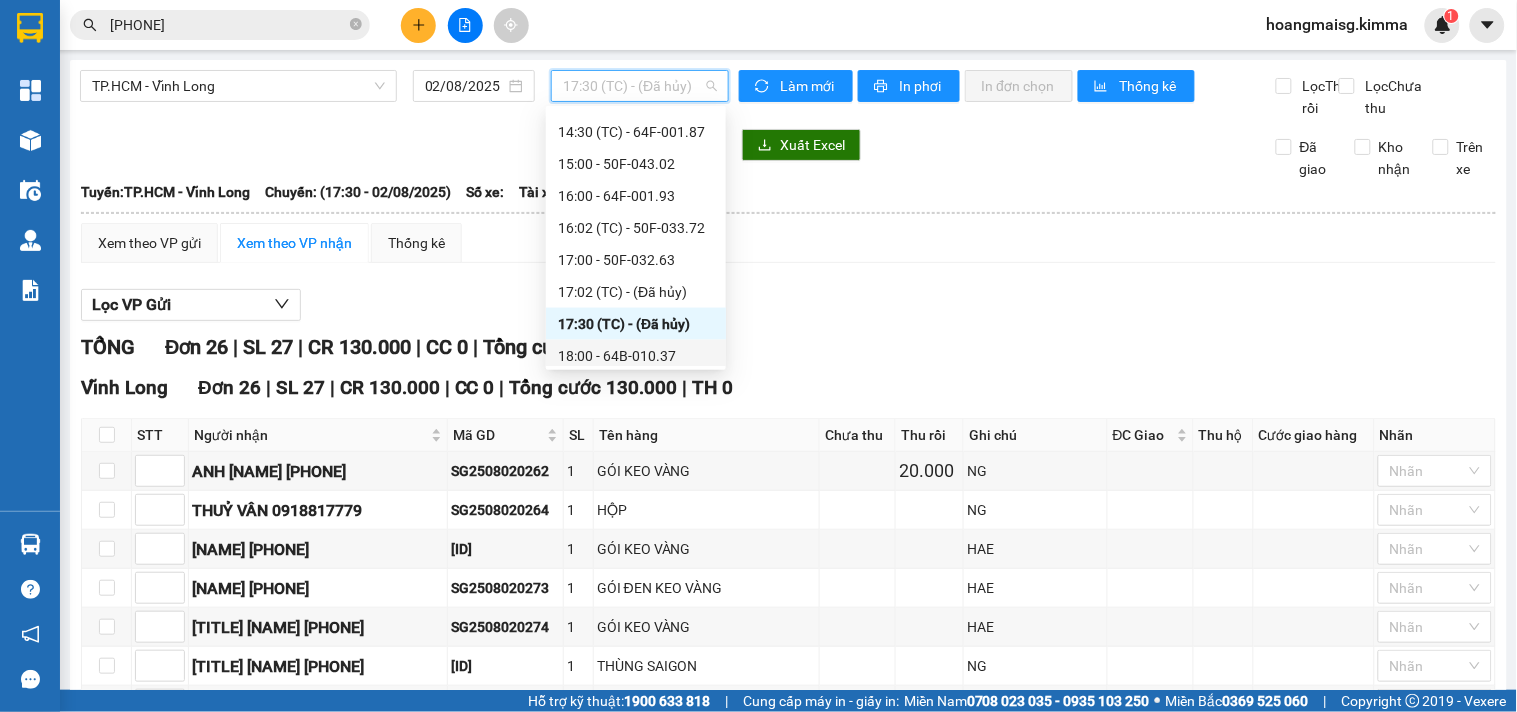 click on "[TIME] - [ID]" at bounding box center [636, 356] 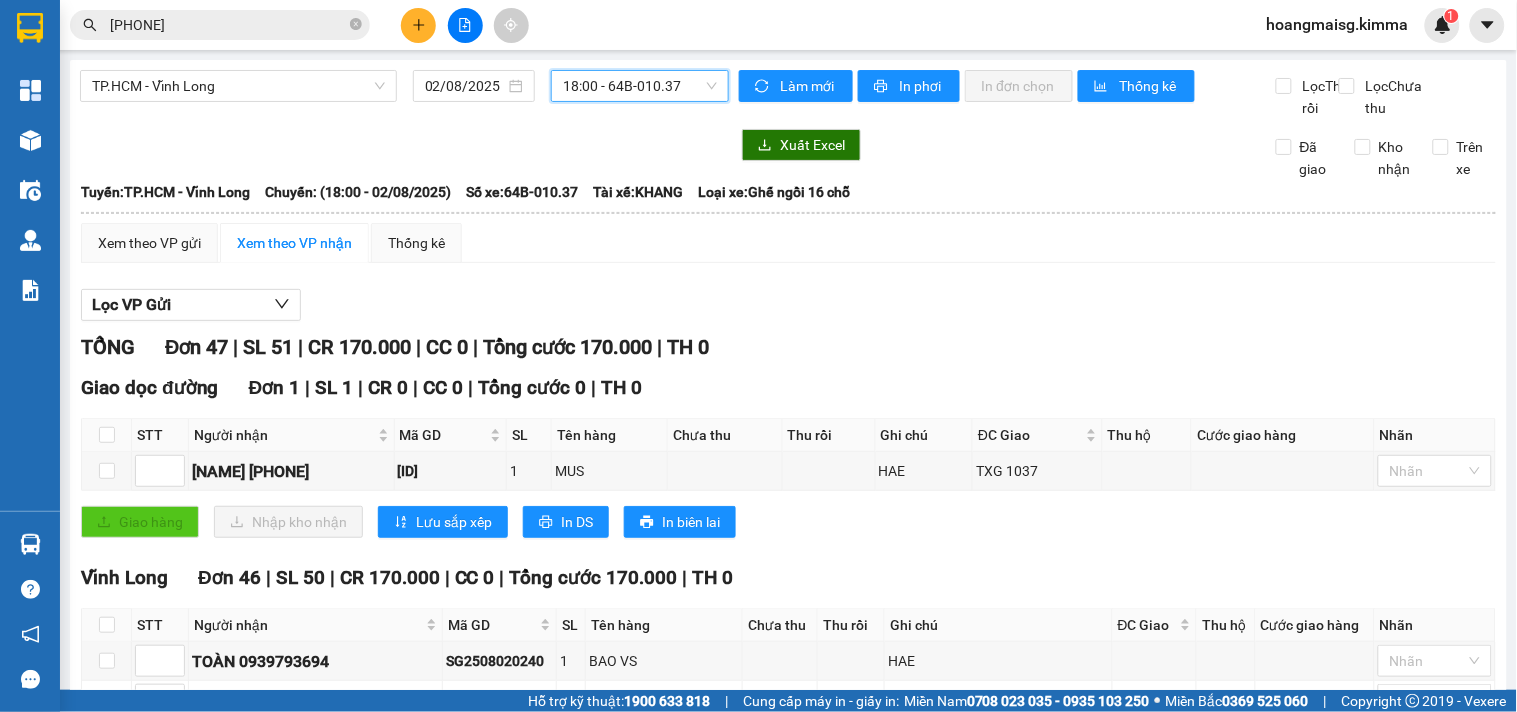 click on "[CITY] - [CITY] [DATE] [TIME] [TIME] - [ID]" at bounding box center [404, 94] 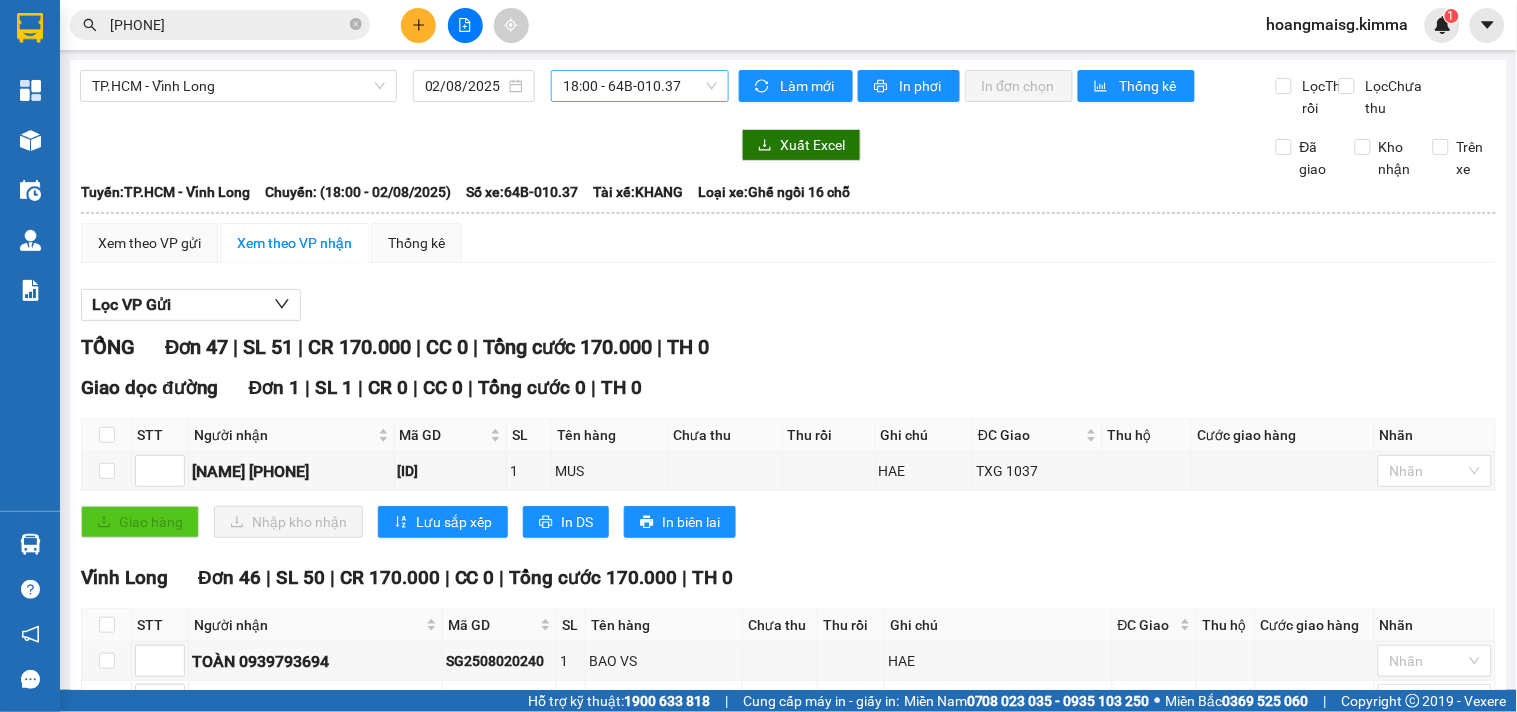 click on "[TIME] - [ID]" at bounding box center [640, 86] 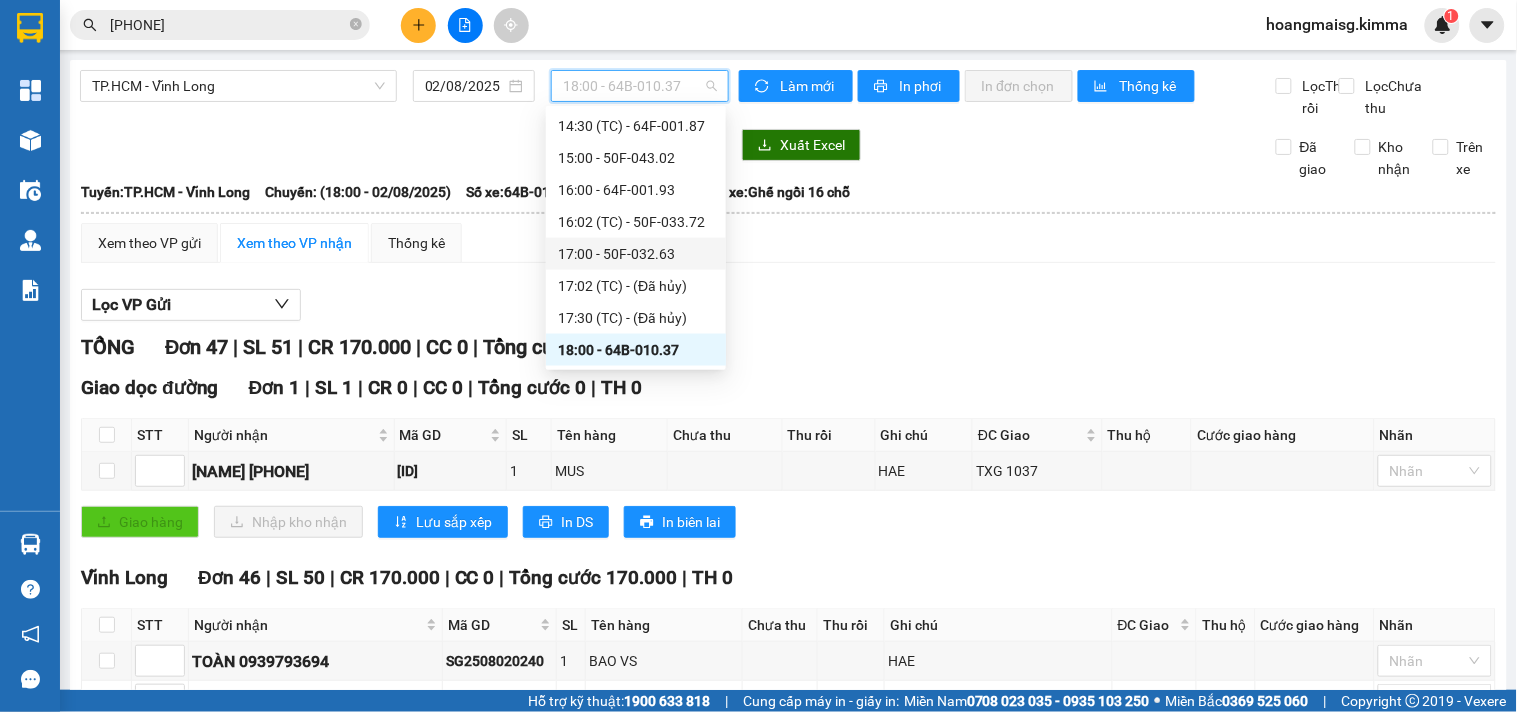 click on "[TIME] - [ID]" at bounding box center (636, 254) 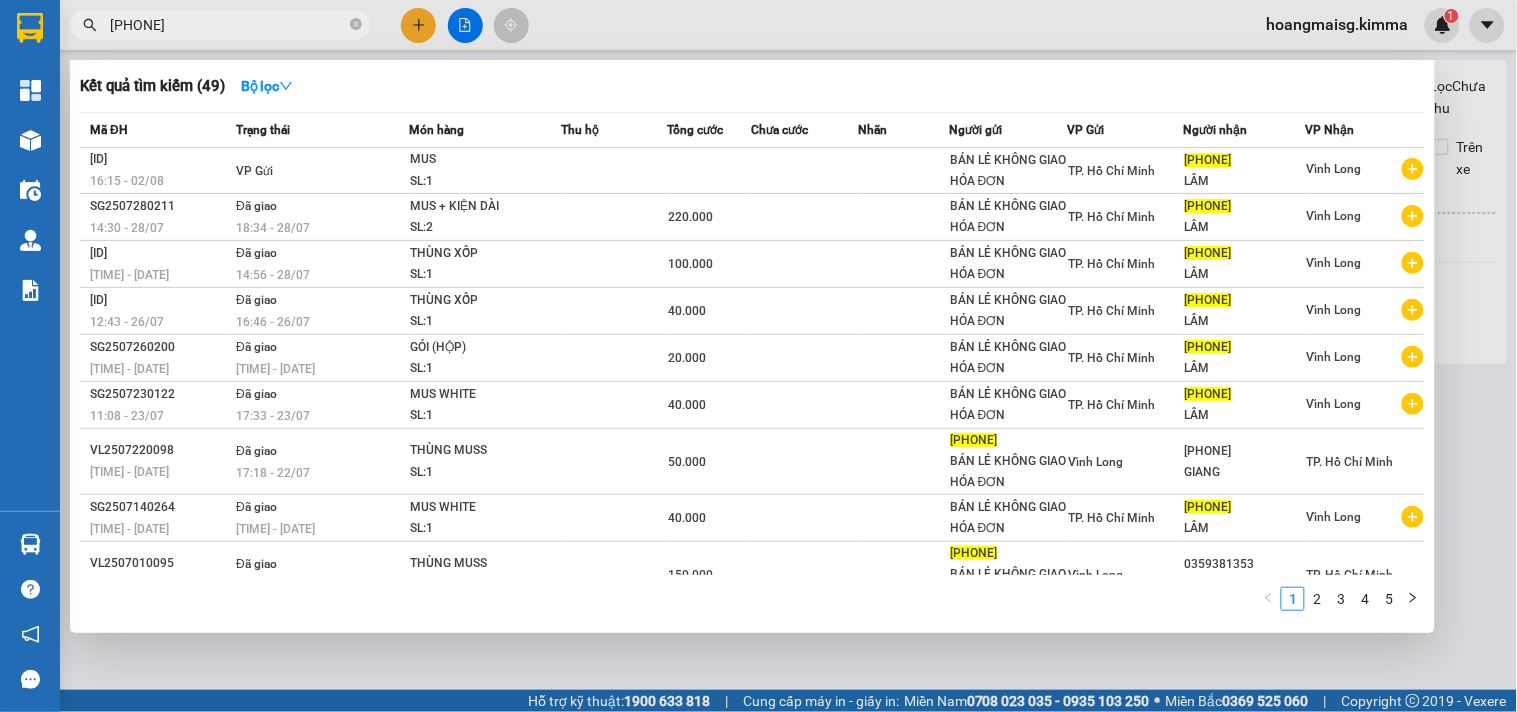 click on "[PHONE]" at bounding box center (220, 25) 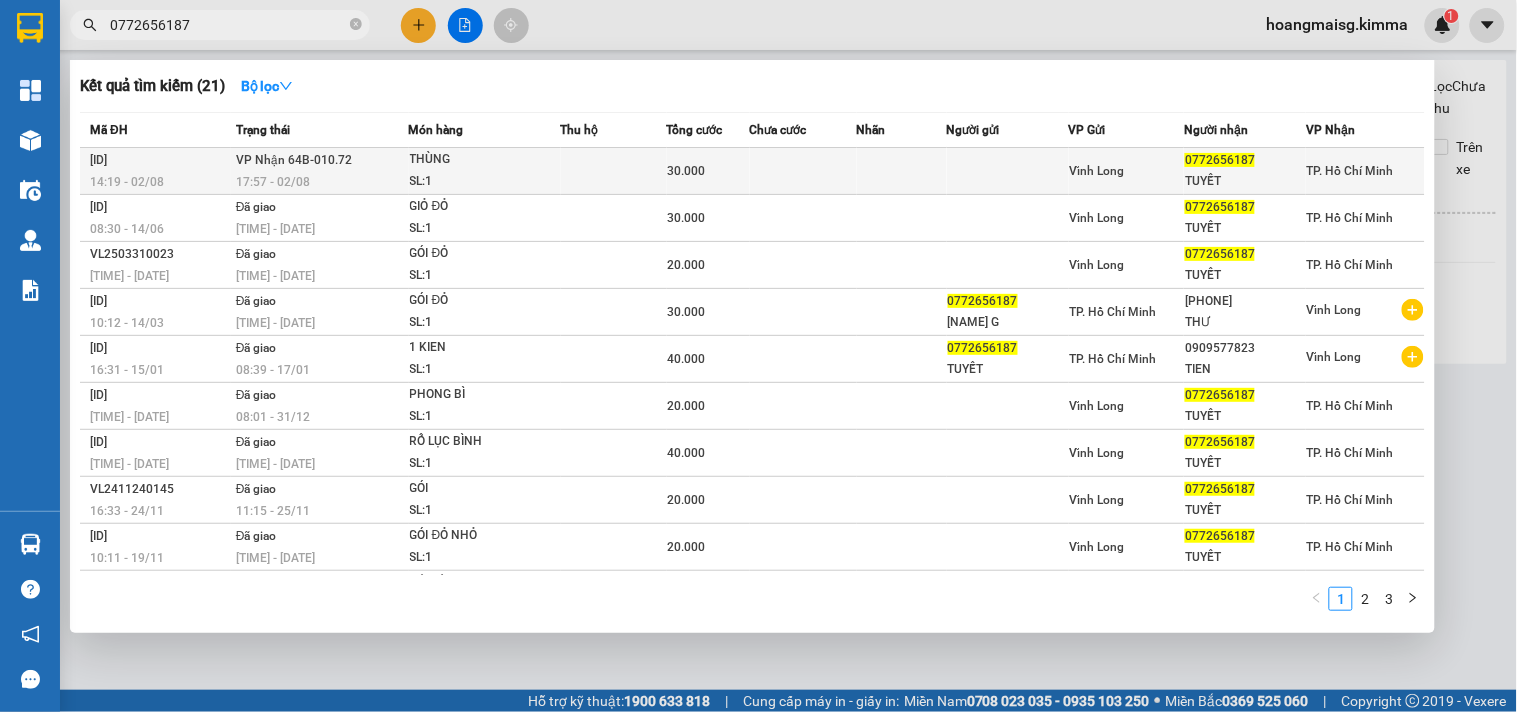 type on "0772656187" 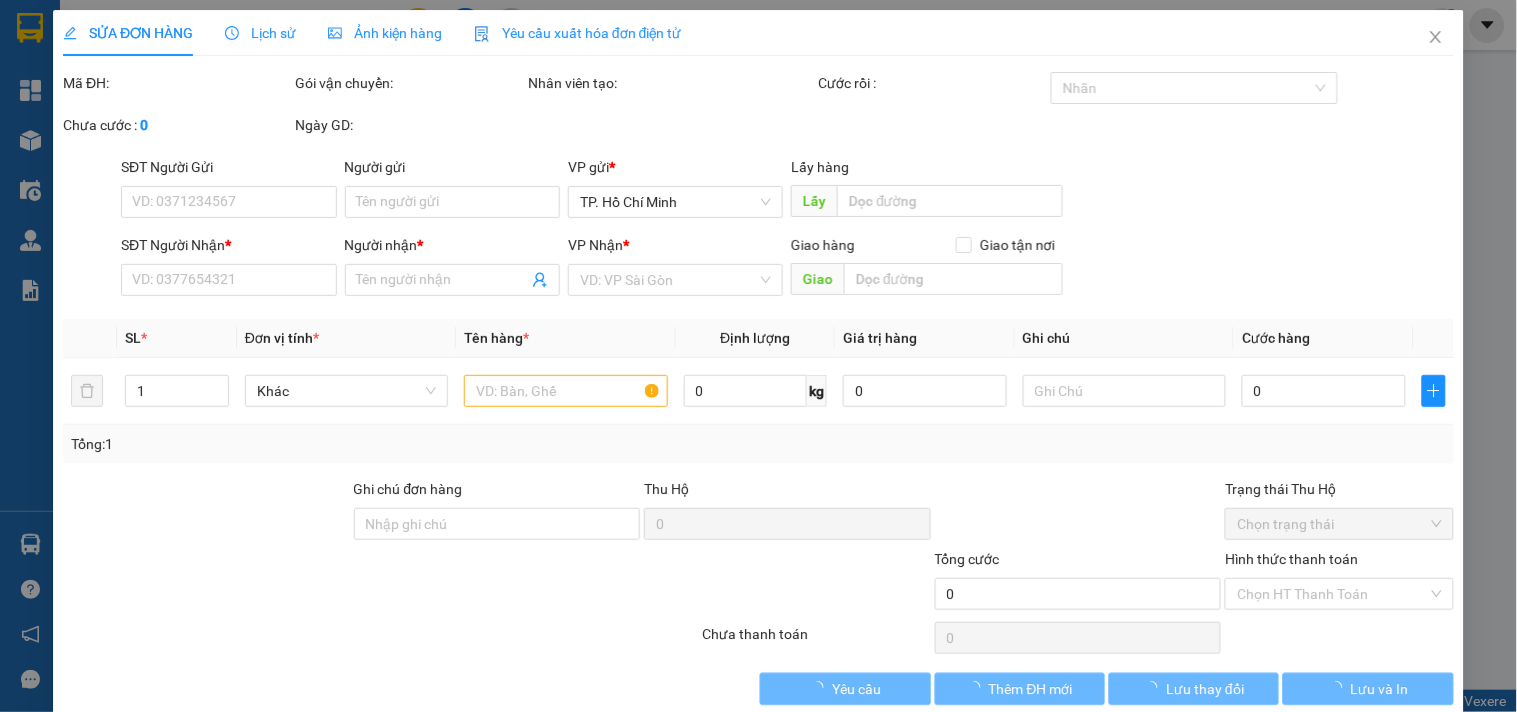 type on "0772656187" 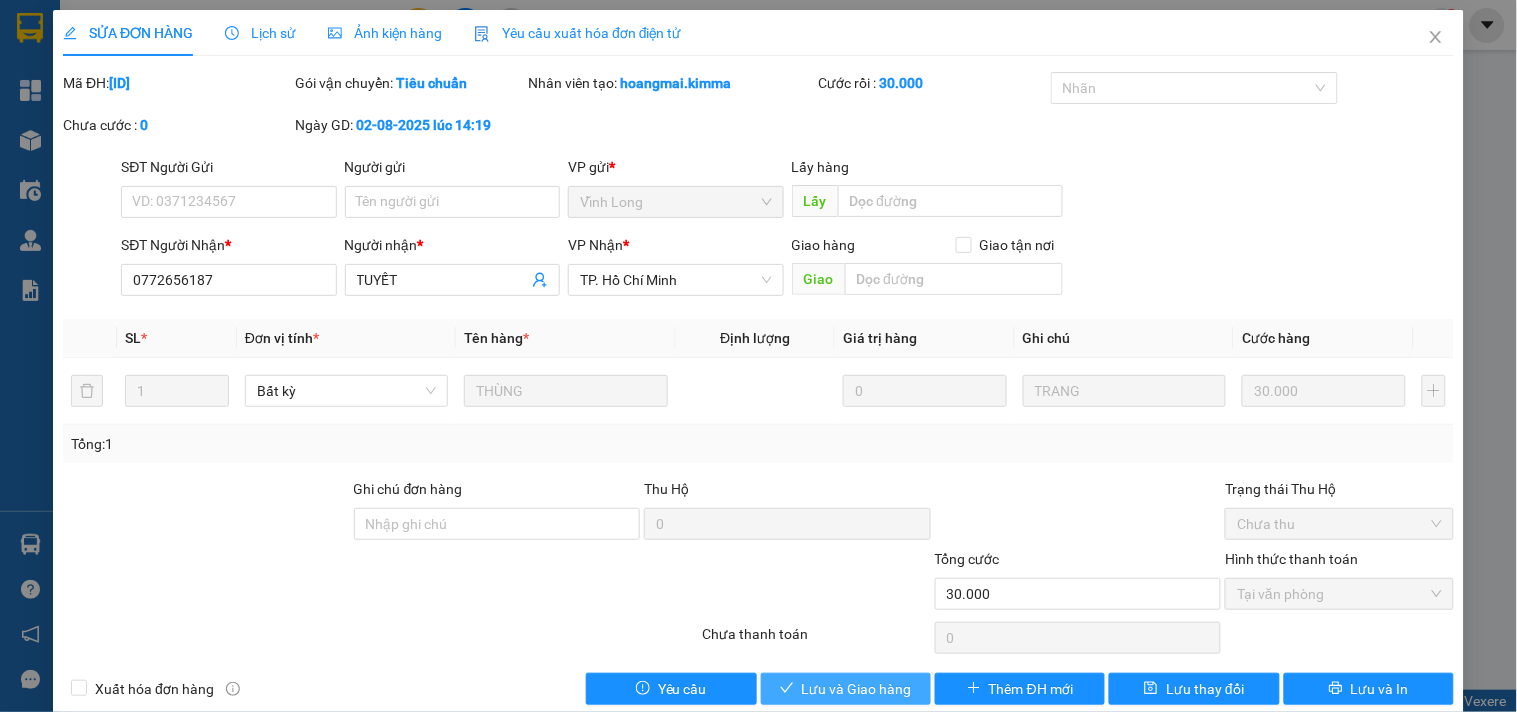 click on "Lưu và Giao hàng" at bounding box center [846, 689] 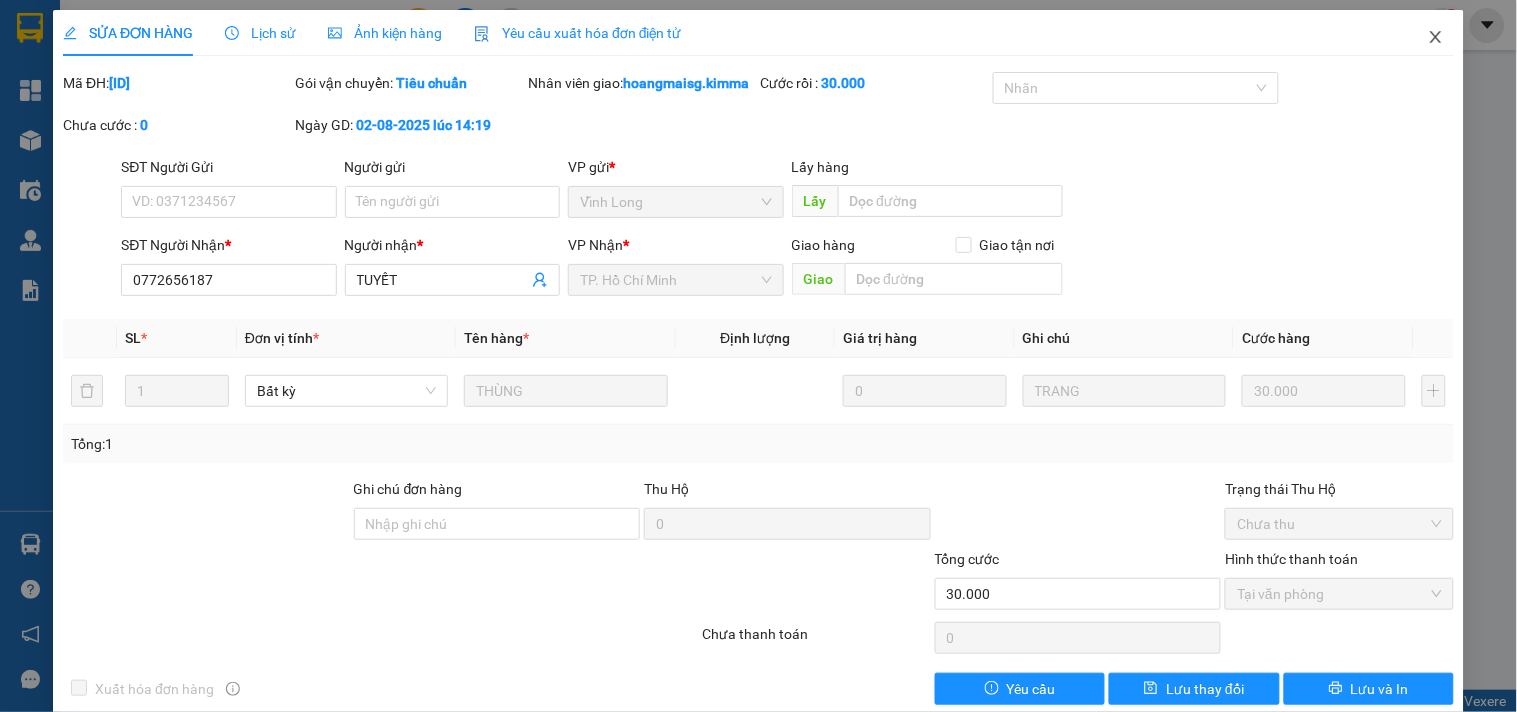 click 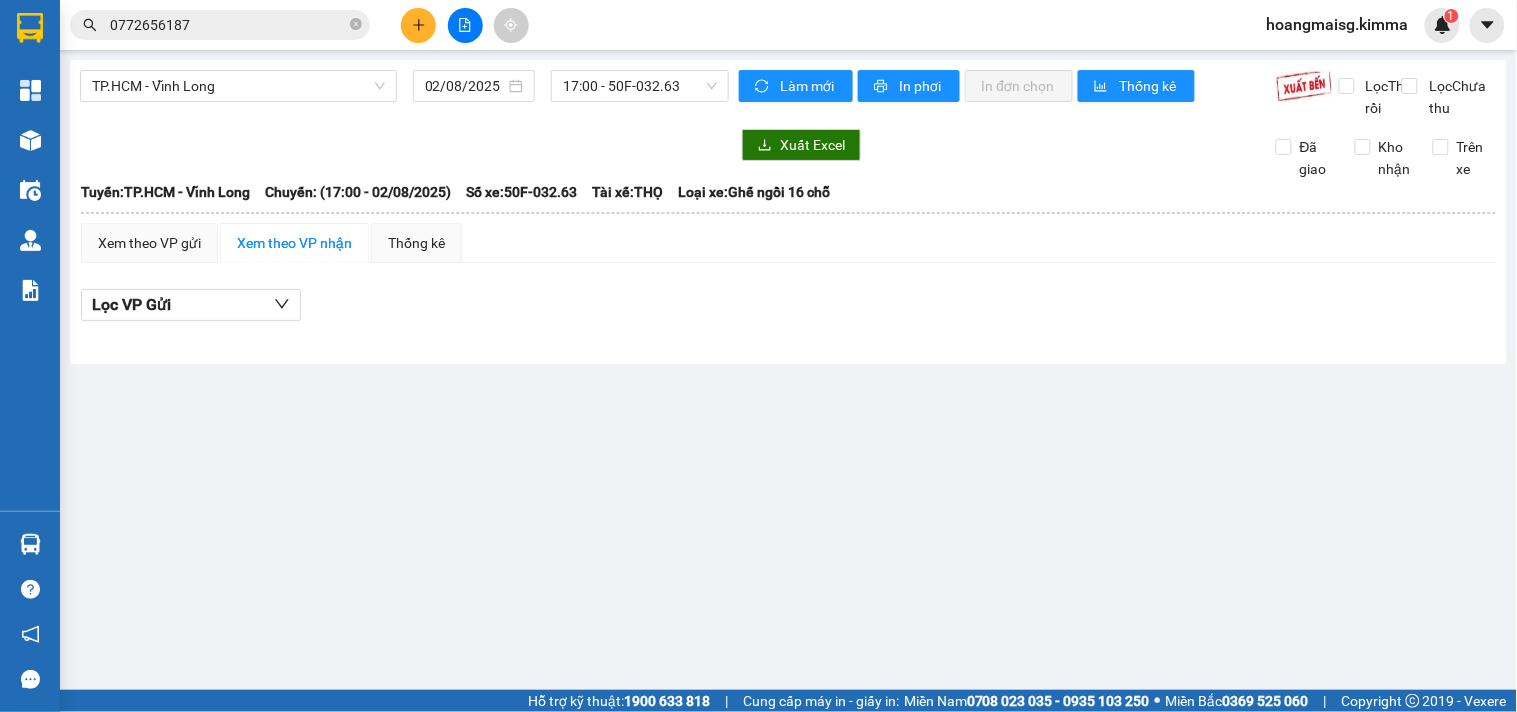 click at bounding box center (418, 25) 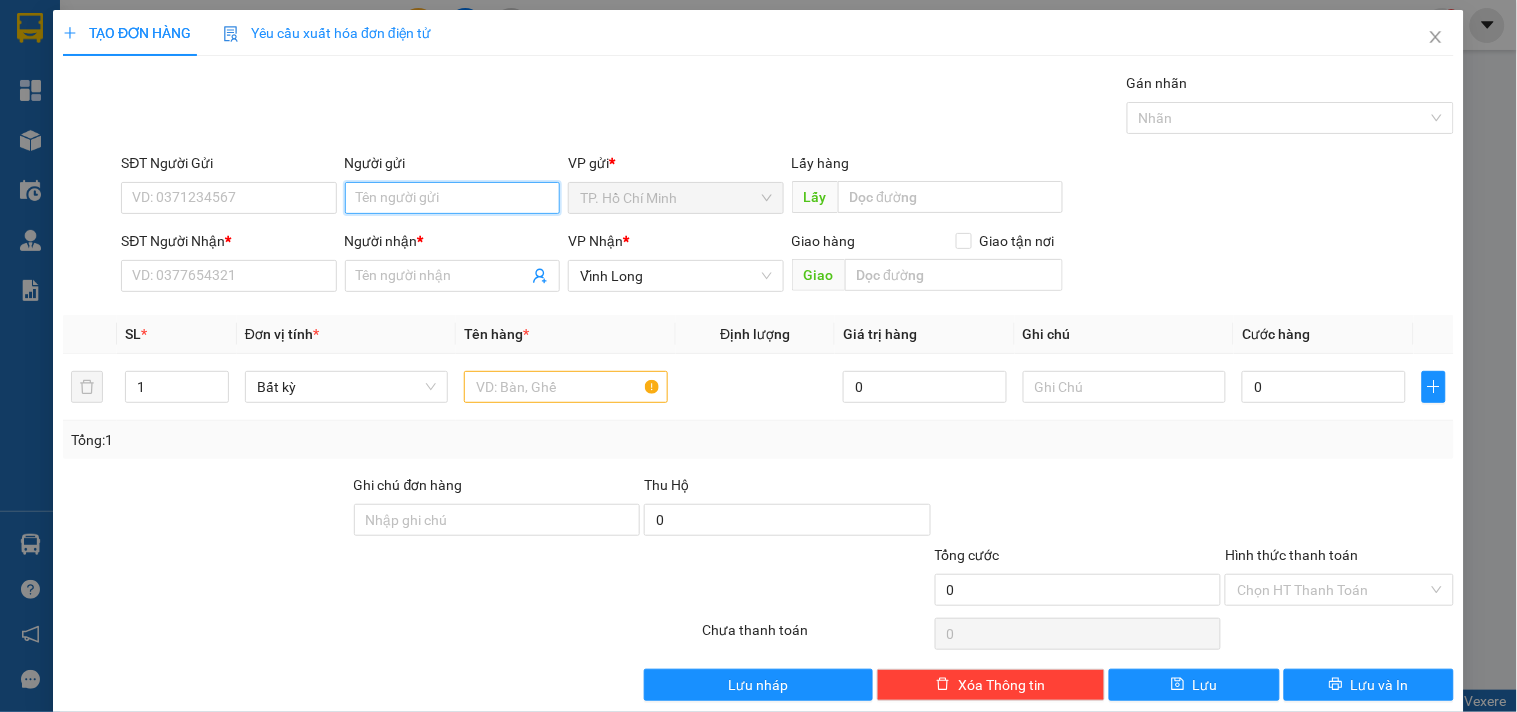 click on "Người gửi" at bounding box center (452, 198) 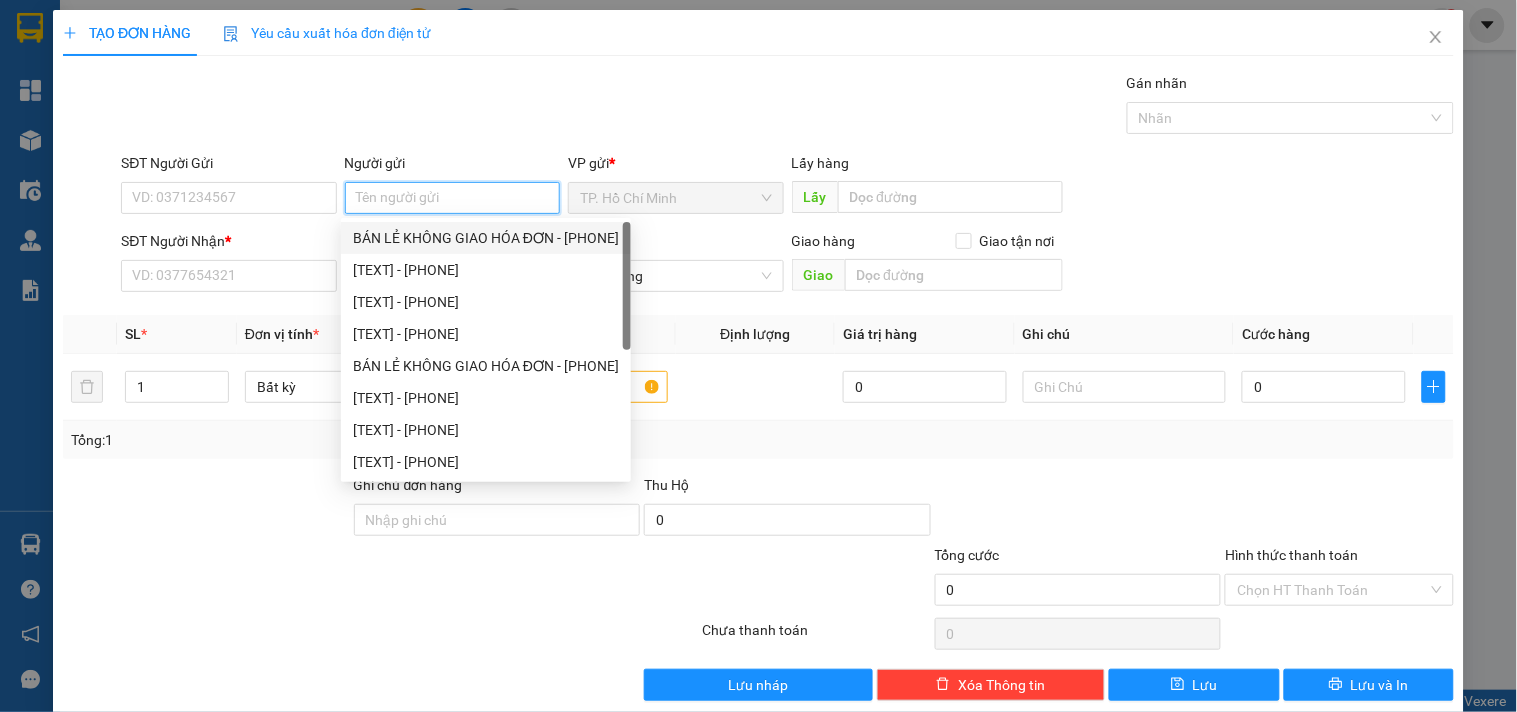 drag, startPoint x: 412, startPoint y: 236, endPoint x: 397, endPoint y: 222, distance: 20.518284 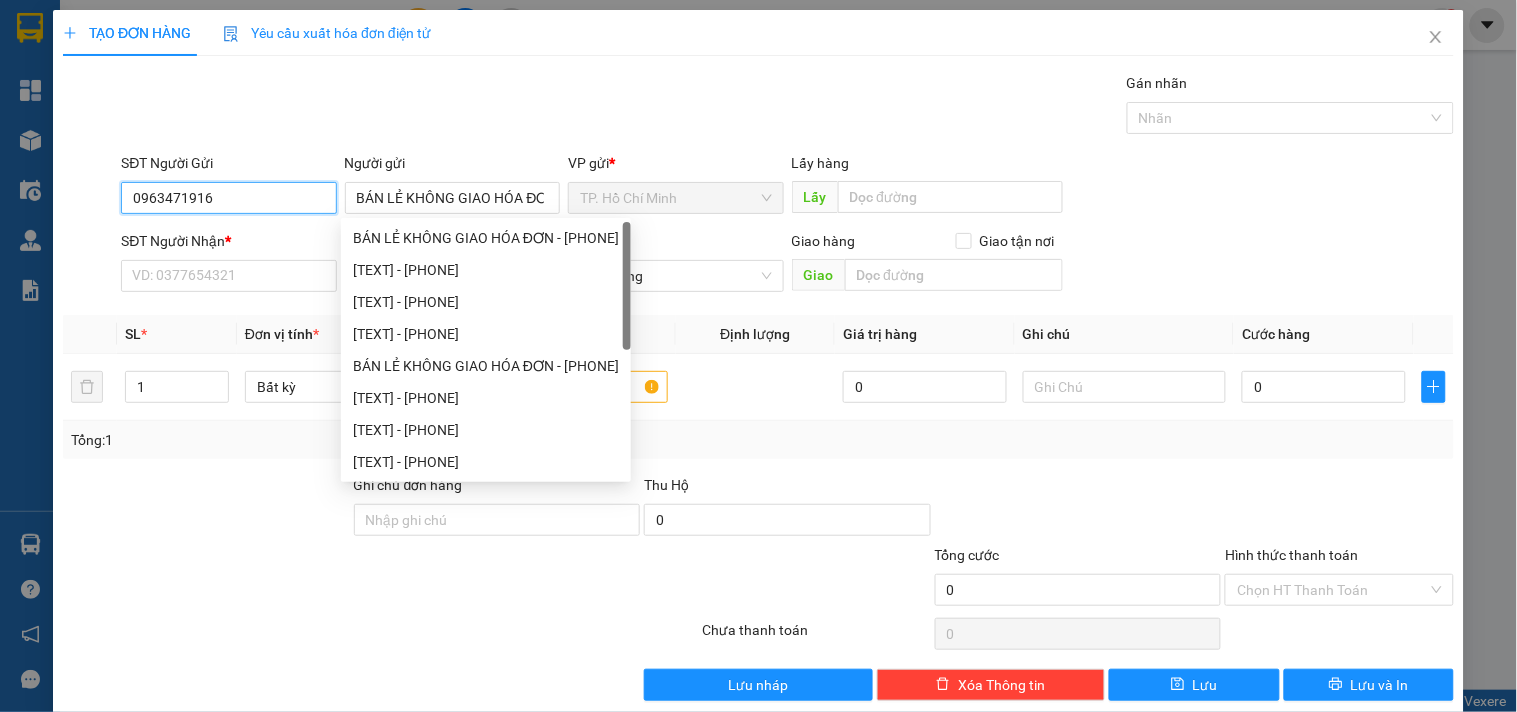 click on "0963471916" at bounding box center [228, 198] 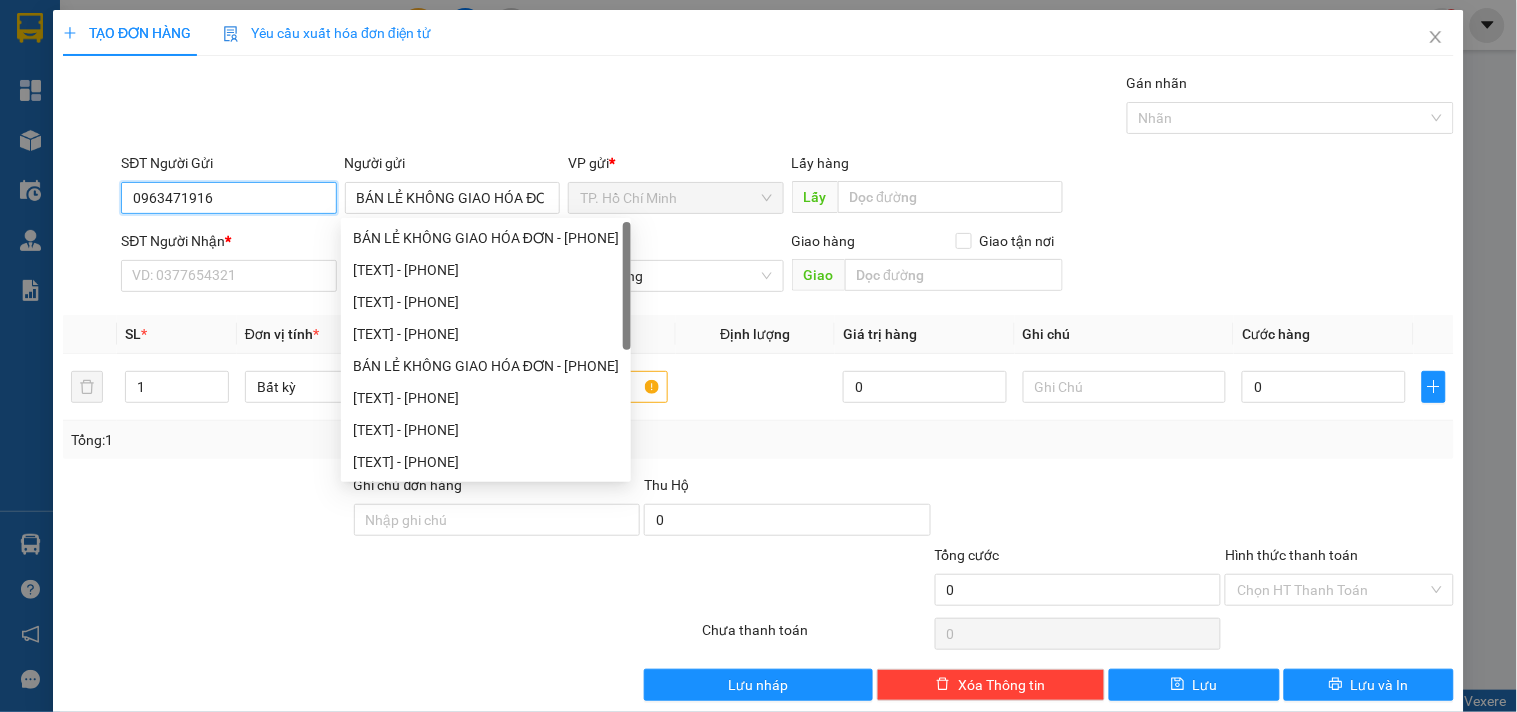 click on "0963471916" at bounding box center (228, 198) 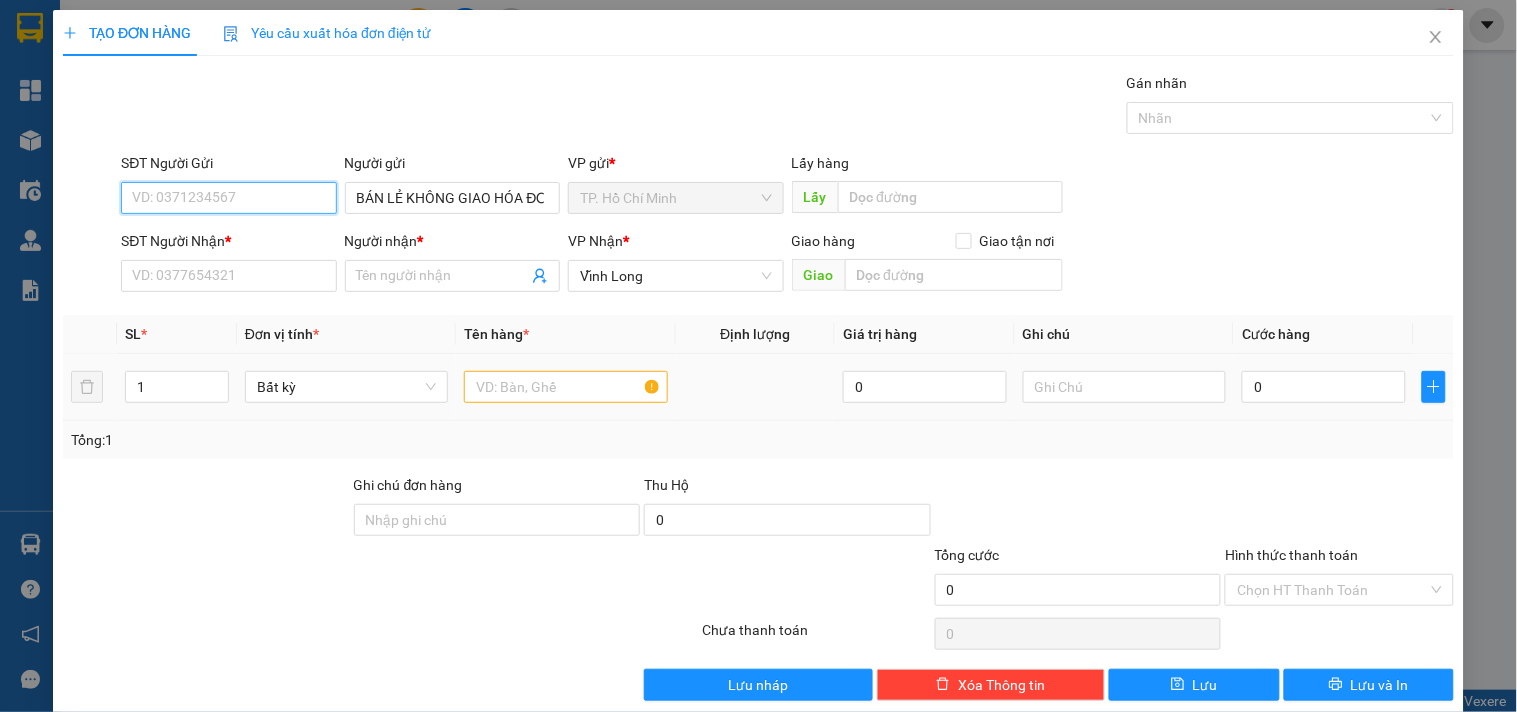 type 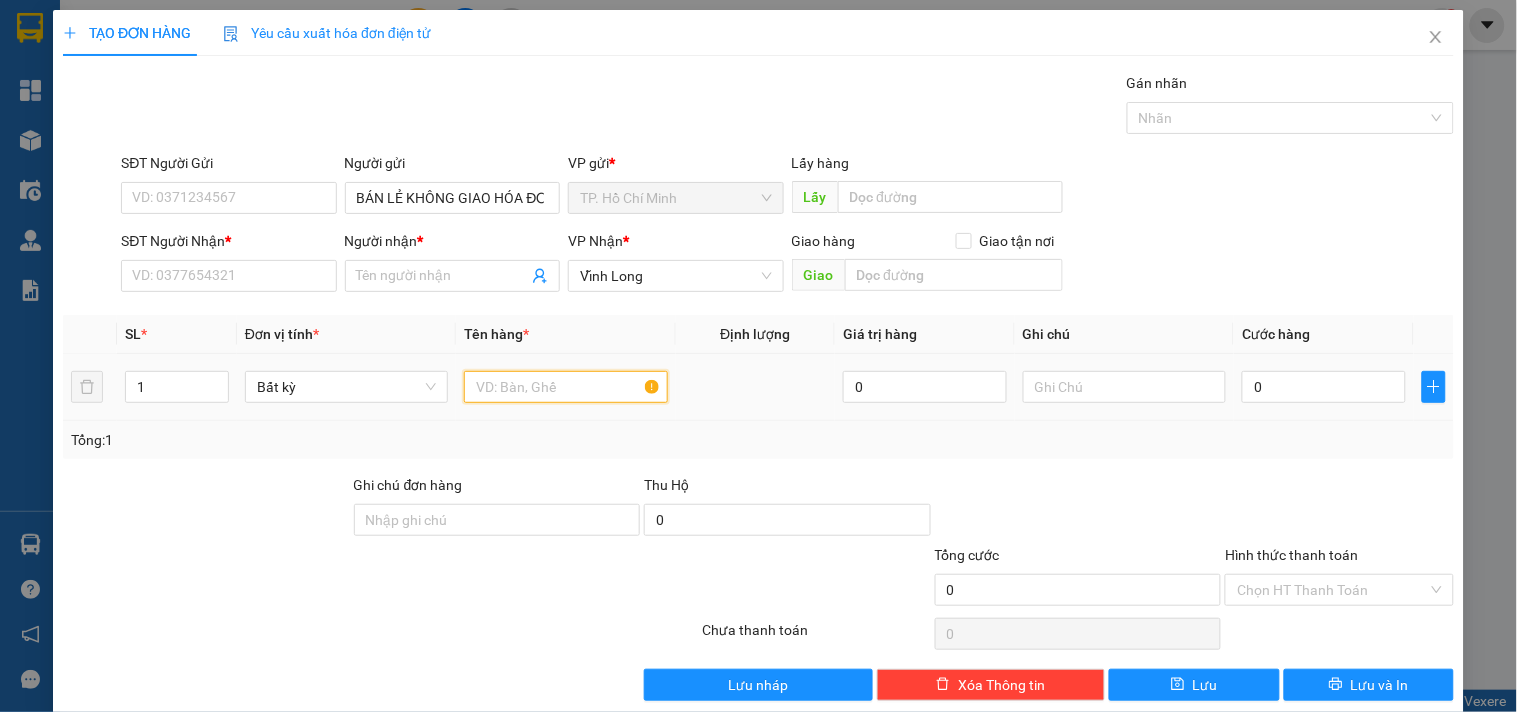 click at bounding box center [565, 387] 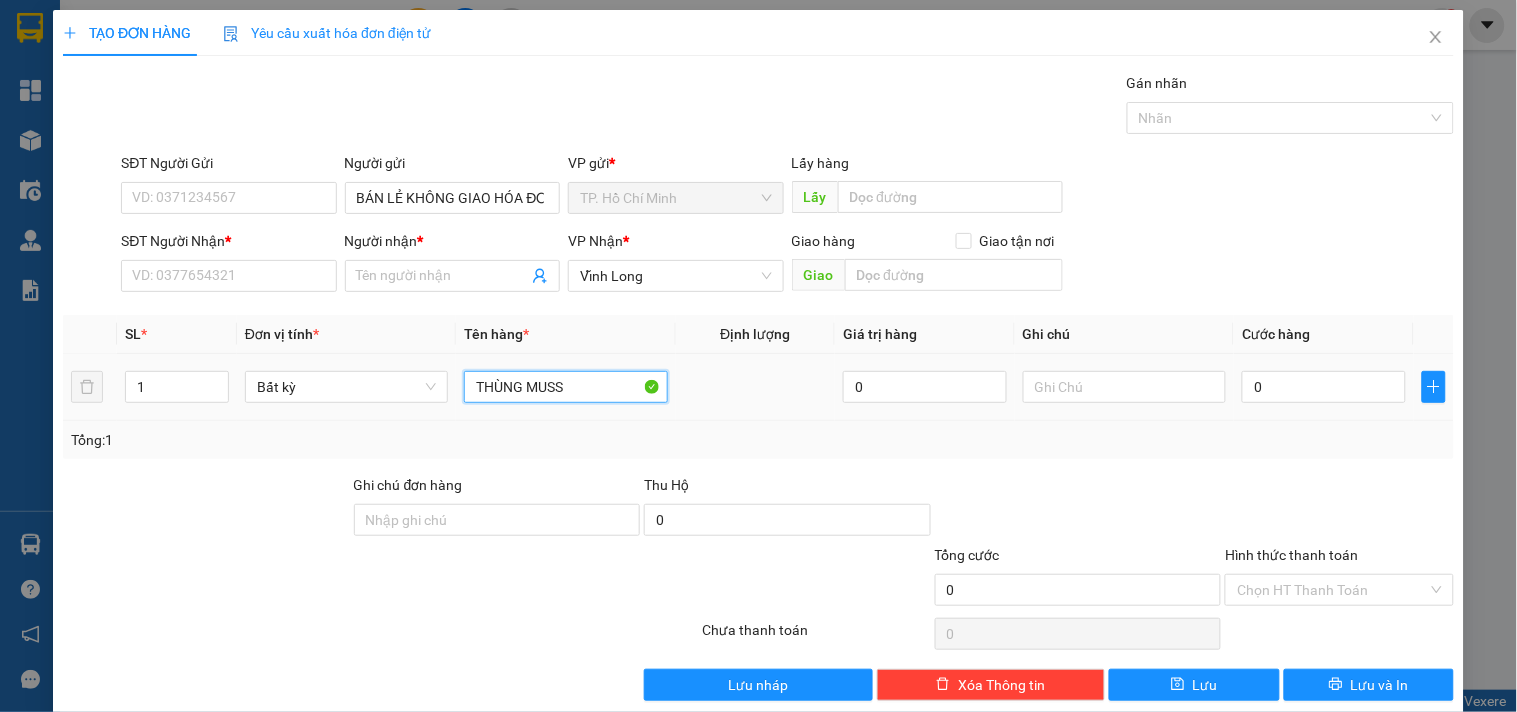 type on "THÙNG MUSS" 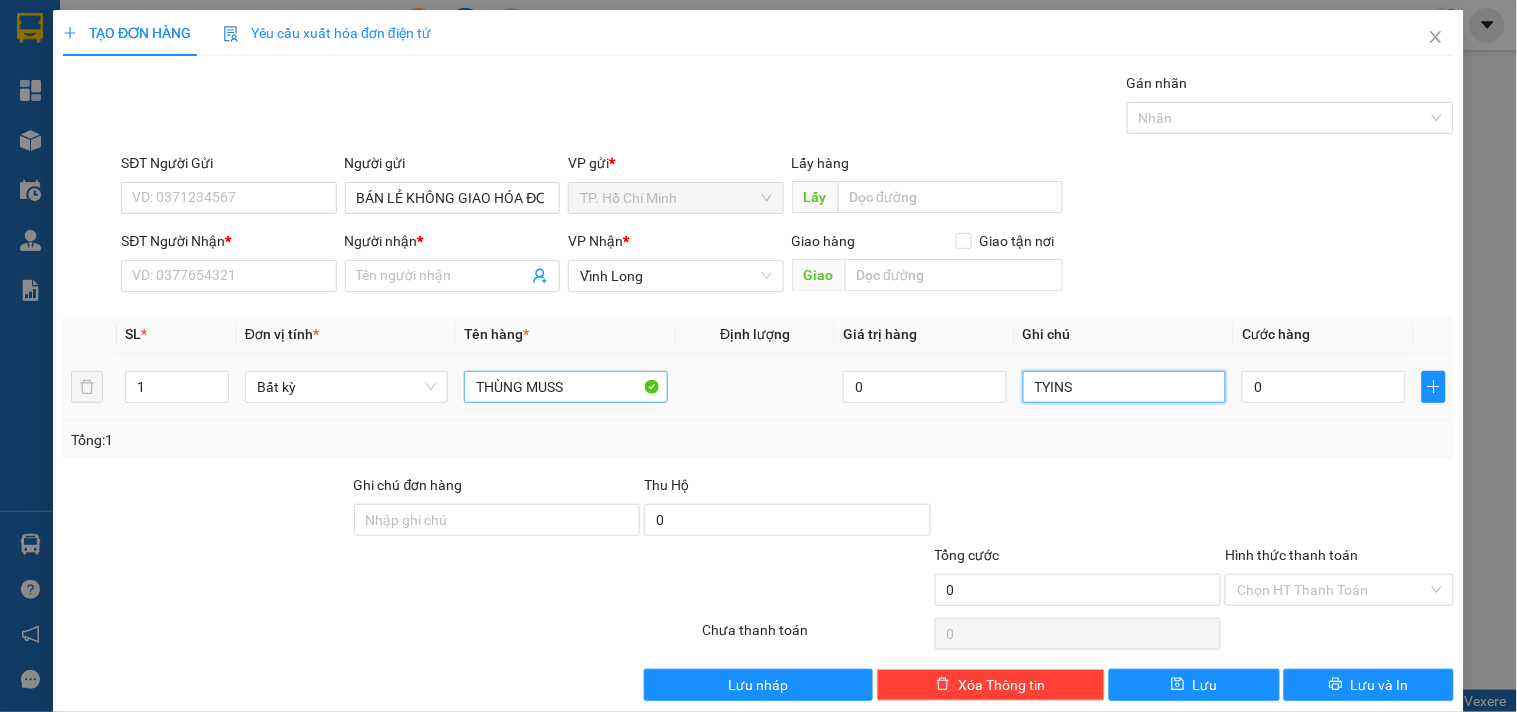 type on "TYINS" 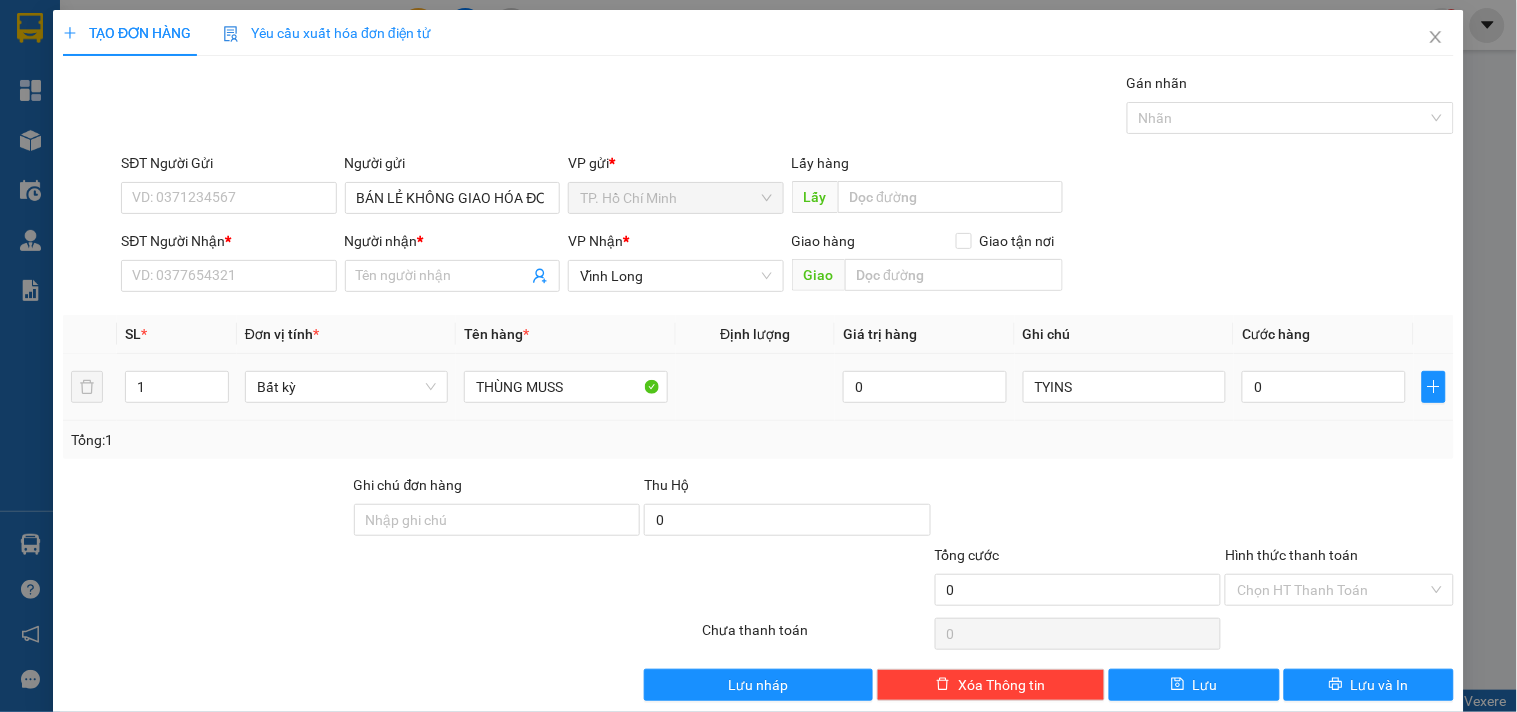 click on "TYINS" at bounding box center [1124, 387] 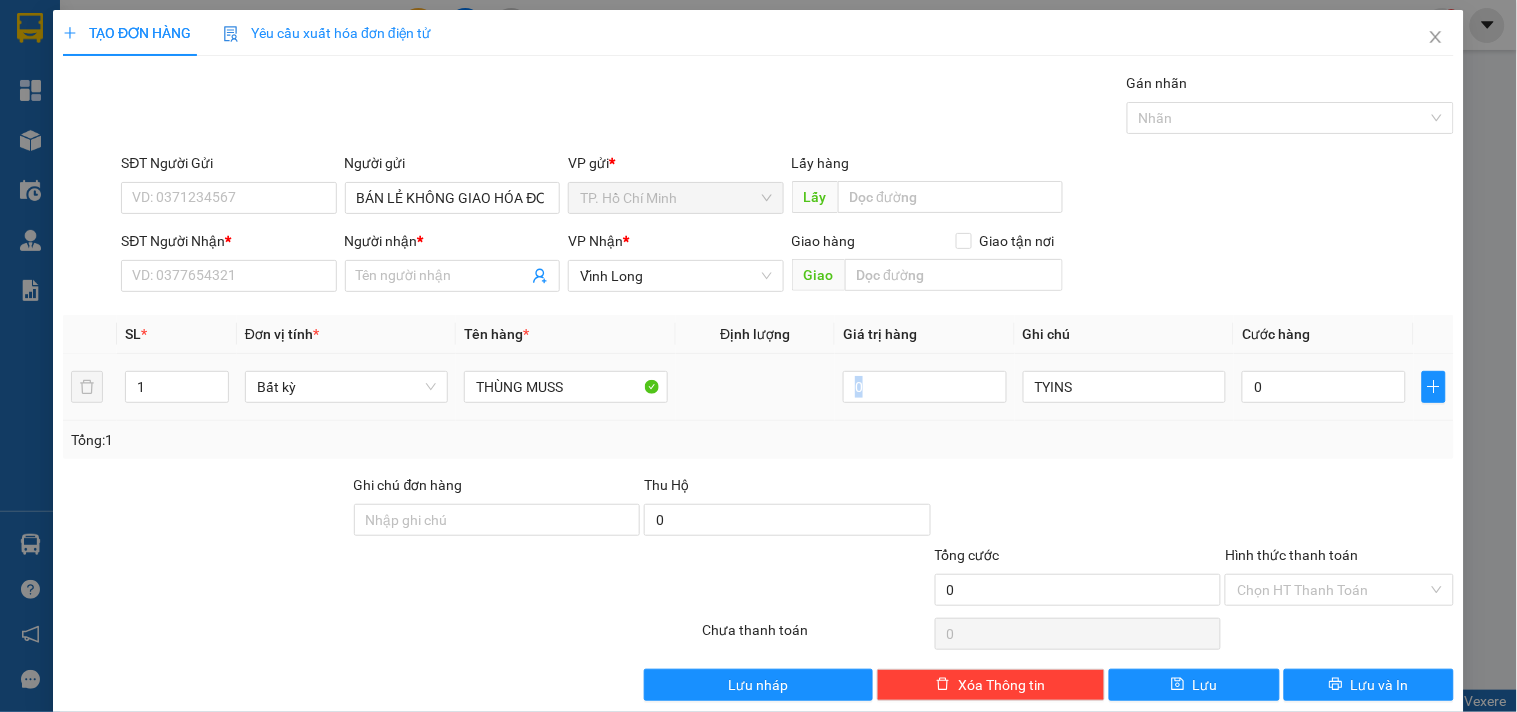 click on "TYINS" at bounding box center [1124, 387] 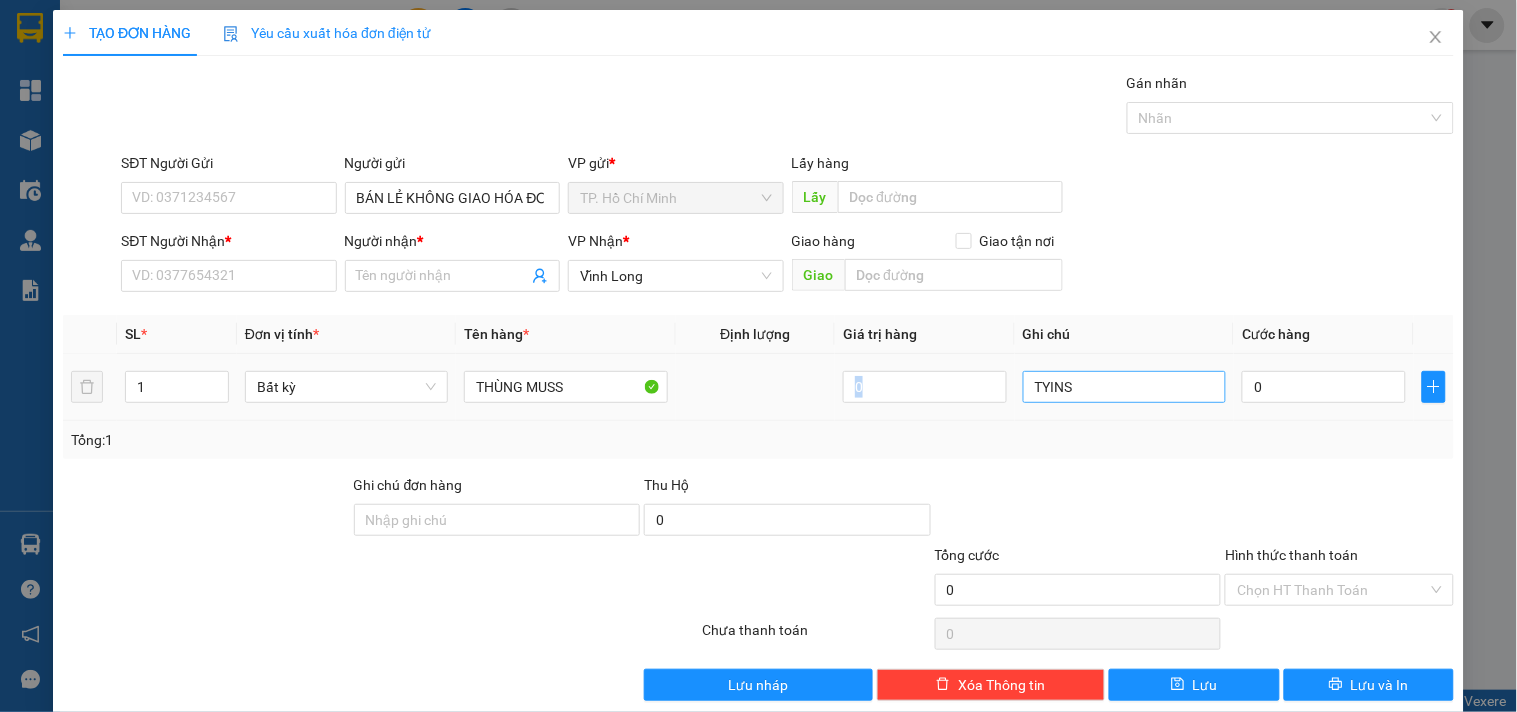 click on "TYINS" at bounding box center [1124, 387] 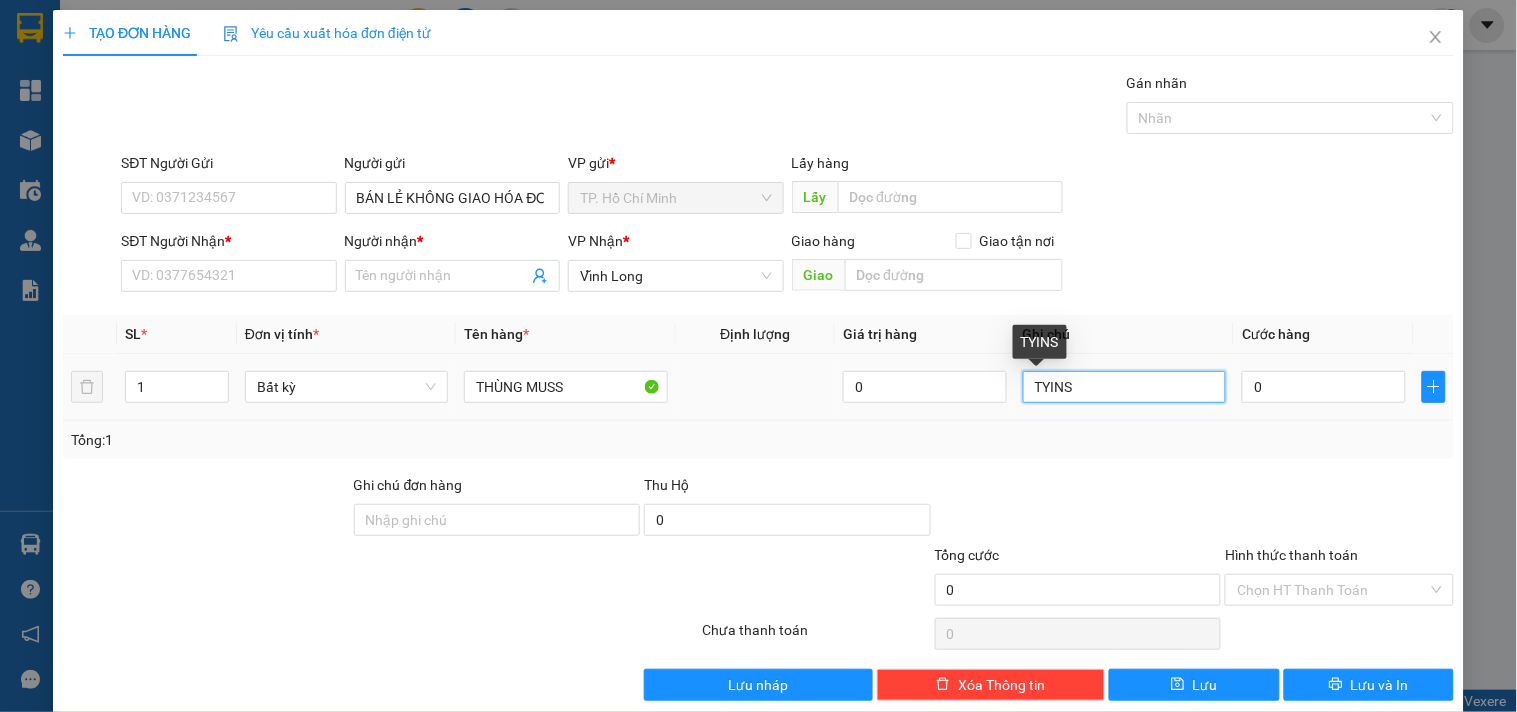 click on "TYINS" at bounding box center [1124, 387] 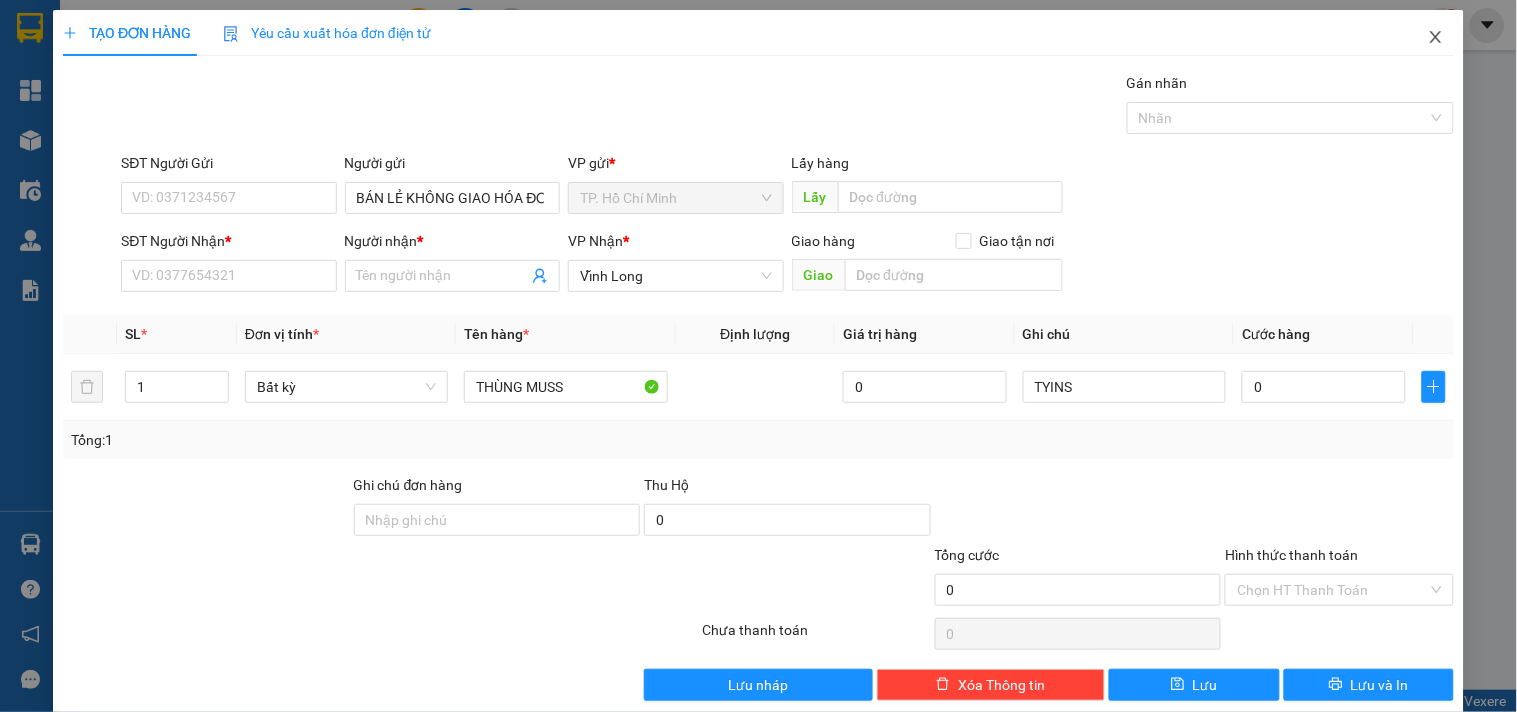 drag, startPoint x: 1420, startPoint y: 33, endPoint x: 1290, endPoint y: 52, distance: 131.38112 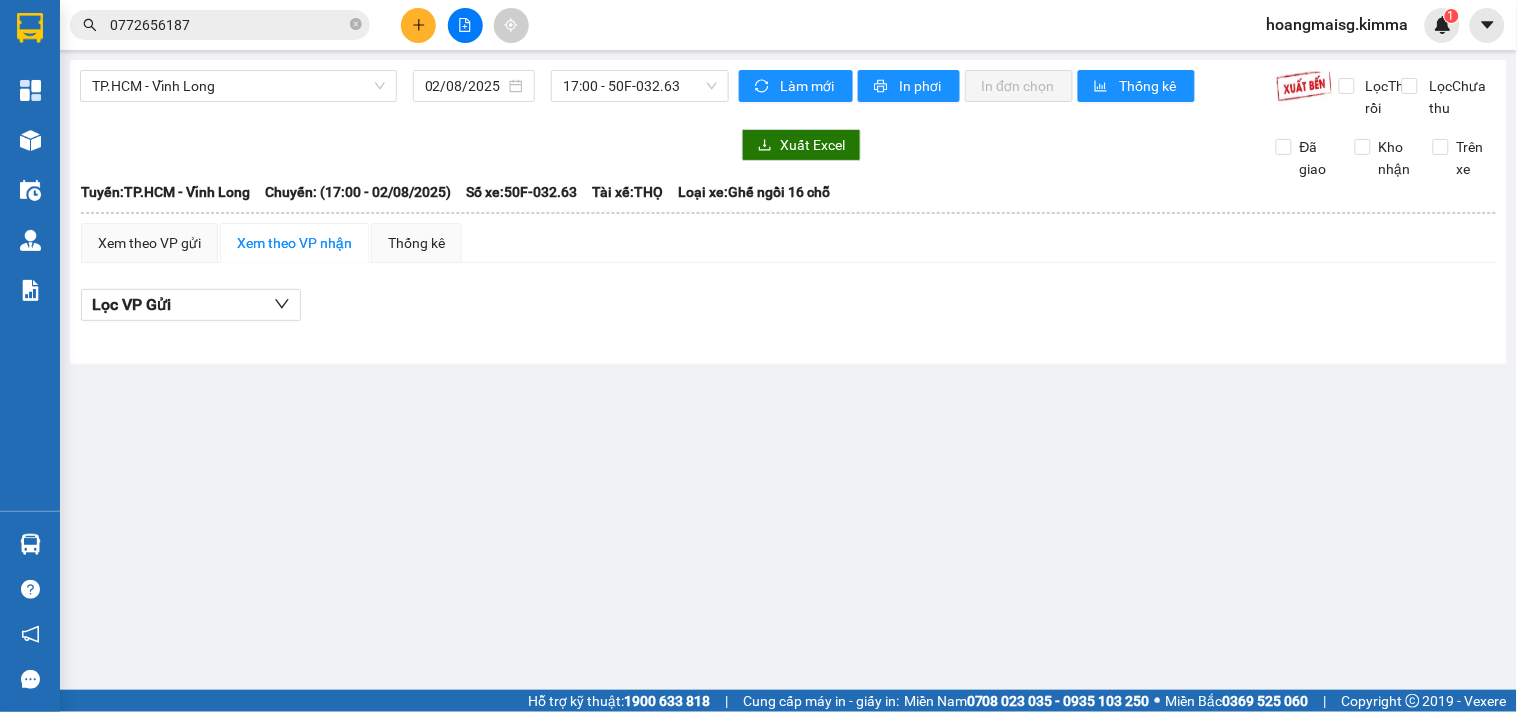 click on "Kết quả tìm kiếm ( 21 )  Bộ lọc  Mã ĐH Trạng thái Món hàng Thu hộ Tổng cước Chưa cước Nhãn Người gửi VP Gửi Người nhận VP Nhận VL2508020107 14:19 - 02/08 VP Nhận   64B-010.72 17:57 - 02/08 THÙNG SL:  1 30.000 Vĩnh Long [PHONE] TUYẾT   TP. Hồ Chí Minh VL2506140052 08:30 - 14/06 Đã giao   14:19 - 14/06 GIỎ ĐỎ SL:  1 30.000 Vĩnh Long [PHONE] TUYẾT   TP. Hồ Chí Minh VL2503310023 07:41 - 31/03 Đã giao   14:49 - 31/03 GÓI ĐỎ SL:  1 20.000 Vĩnh Long [PHONE] TUYẾT   TP. Hồ Chí Minh SG2503140084 10:12 - 14/03 Đã giao   14:38 - 14/03 GÓI ĐỎ SL:  1 30.000 [PHONE] TUYẾT  NHI G TP. Hồ Chí Minh 0907733502 THƯ Vĩnh Long SG2501150409 16:31 - 15/01 Đã giao   08:39 - 17/01 1 KIEN SL:  1 40.000 [PHONE] TUYẾT  TP. Hồ Chí Minh 0909577823 TIEN Vĩnh Long VL2412300132 14:19 - 30/12 Đã giao   08:01 - 31/12 PHONG BÌ SL:  1 20.000 Vĩnh Long [PHONE] TUYẾT  TP. Hồ Chí Minh VL2412060057 09:29 - 06/12" at bounding box center [195, 25] 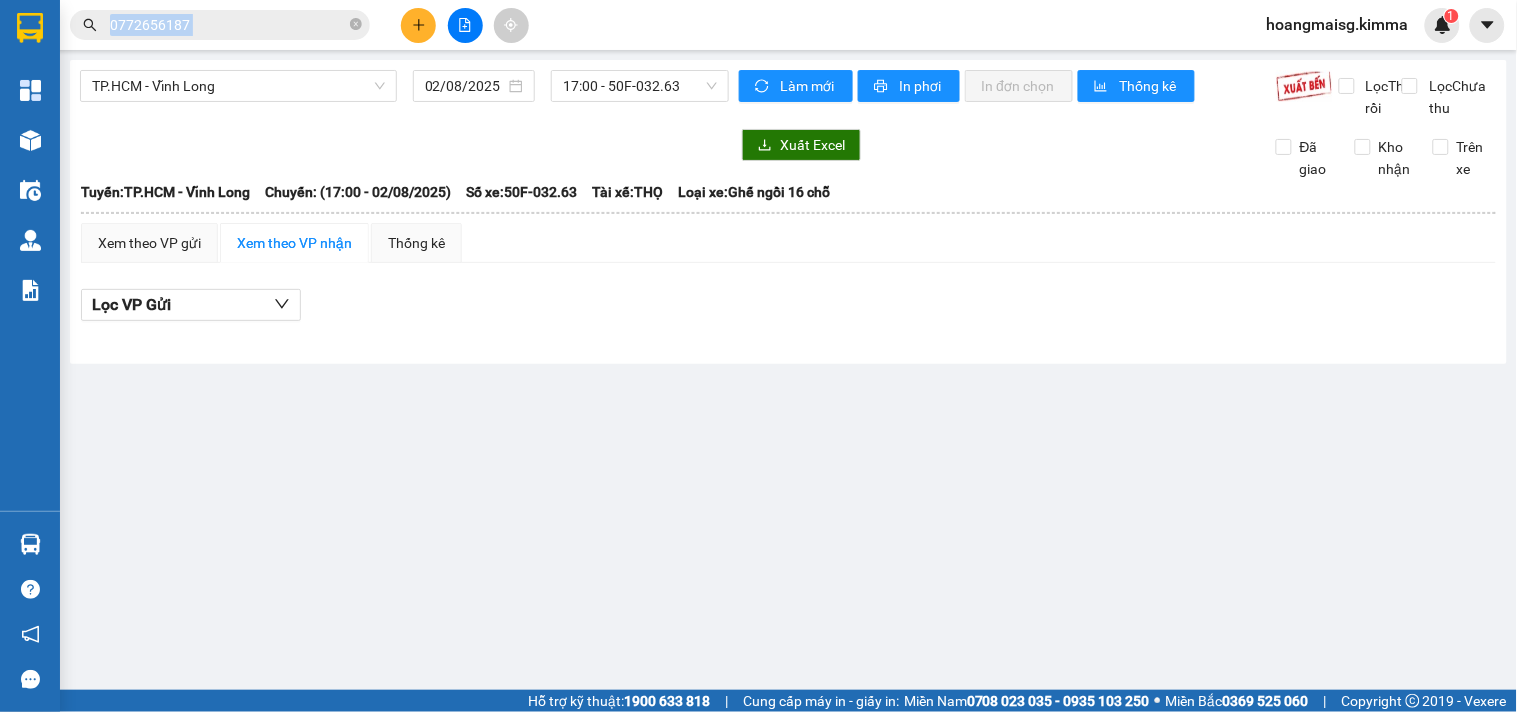 click on "Kết quả tìm kiếm ( 21 )  Bộ lọc  Mã ĐH Trạng thái Món hàng Thu hộ Tổng cước Chưa cước Nhãn Người gửi VP Gửi Người nhận VP Nhận VL2508020107 14:19 - 02/08 VP Nhận   64B-010.72 17:57 - 02/08 THÙNG SL:  1 30.000 Vĩnh Long [PHONE] TUYẾT   TP. Hồ Chí Minh VL2506140052 08:30 - 14/06 Đã giao   14:19 - 14/06 GIỎ ĐỎ SL:  1 30.000 Vĩnh Long [PHONE] TUYẾT   TP. Hồ Chí Minh VL2503310023 07:41 - 31/03 Đã giao   14:49 - 31/03 GÓI ĐỎ SL:  1 20.000 Vĩnh Long [PHONE] TUYẾT   TP. Hồ Chí Minh SG2503140084 10:12 - 14/03 Đã giao   14:38 - 14/03 GÓI ĐỎ SL:  1 30.000 [PHONE] TUYẾT  NHI G TP. Hồ Chí Minh 0907733502 THƯ Vĩnh Long SG2501150409 16:31 - 15/01 Đã giao   08:39 - 17/01 1 KIEN SL:  1 40.000 [PHONE] TUYẾT  TP. Hồ Chí Minh 0909577823 TIEN Vĩnh Long VL2412300132 14:19 - 30/12 Đã giao   08:01 - 31/12 PHONG BÌ SL:  1 20.000 Vĩnh Long [PHONE] TUYẾT  TP. Hồ Chí Minh VL2412060057 09:29 - 06/12" at bounding box center (195, 25) 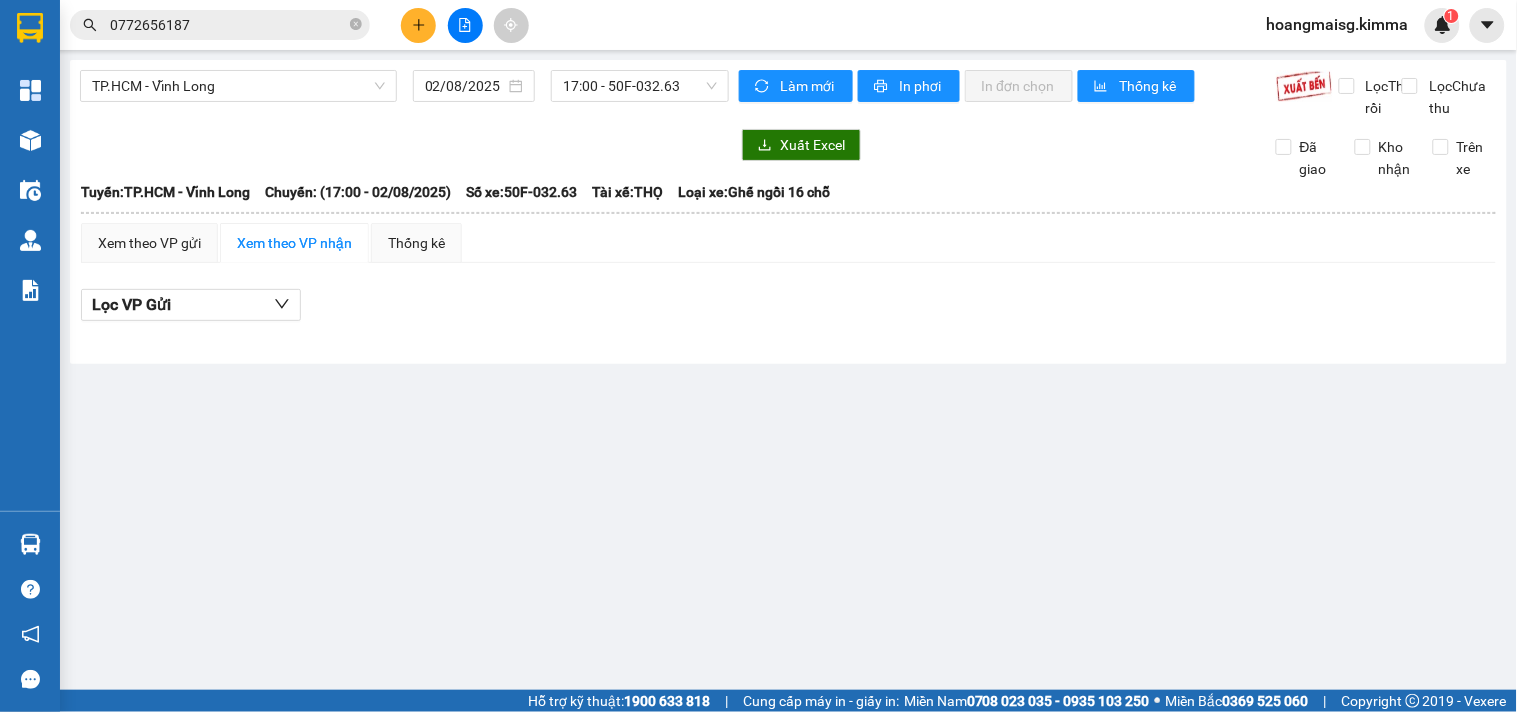 click on "0772656187" at bounding box center [228, 25] 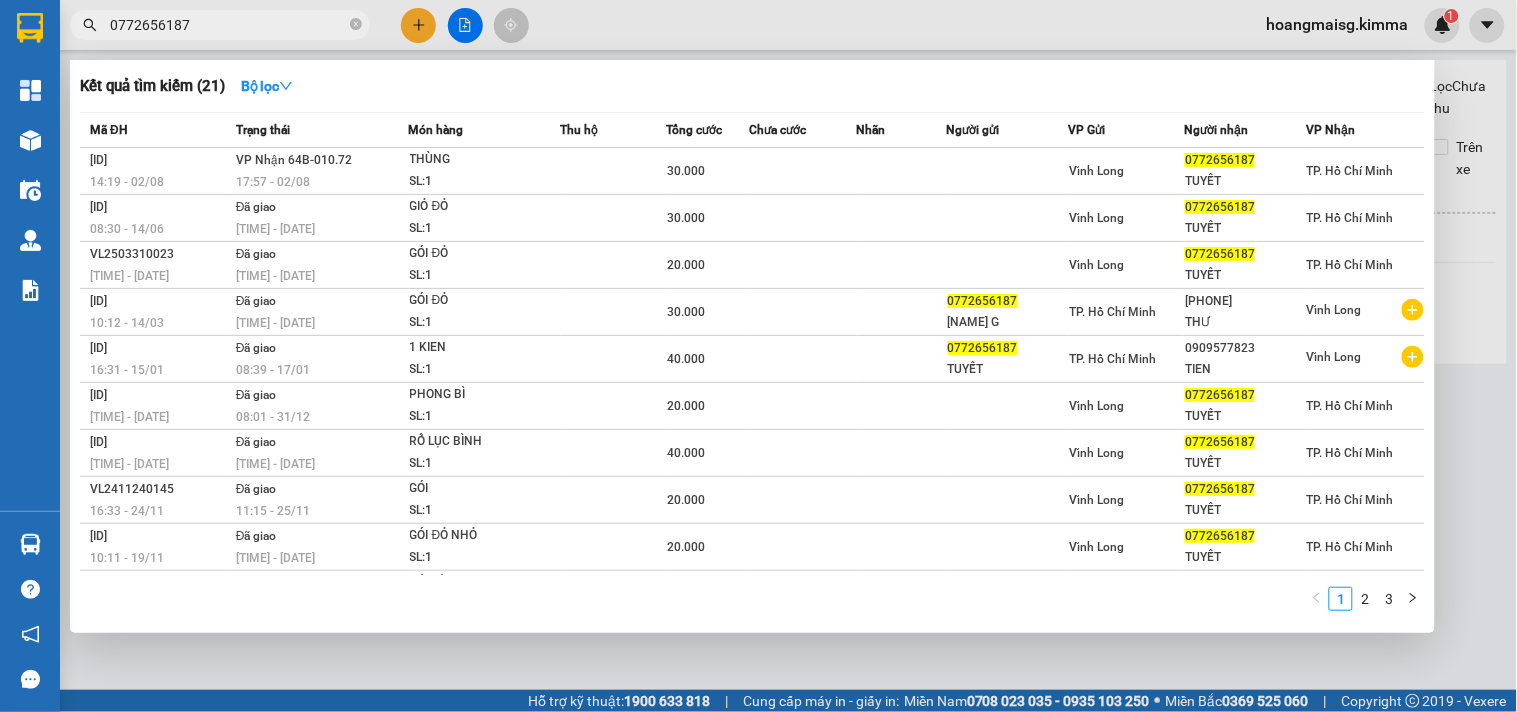 click on "0772656187" at bounding box center [228, 25] 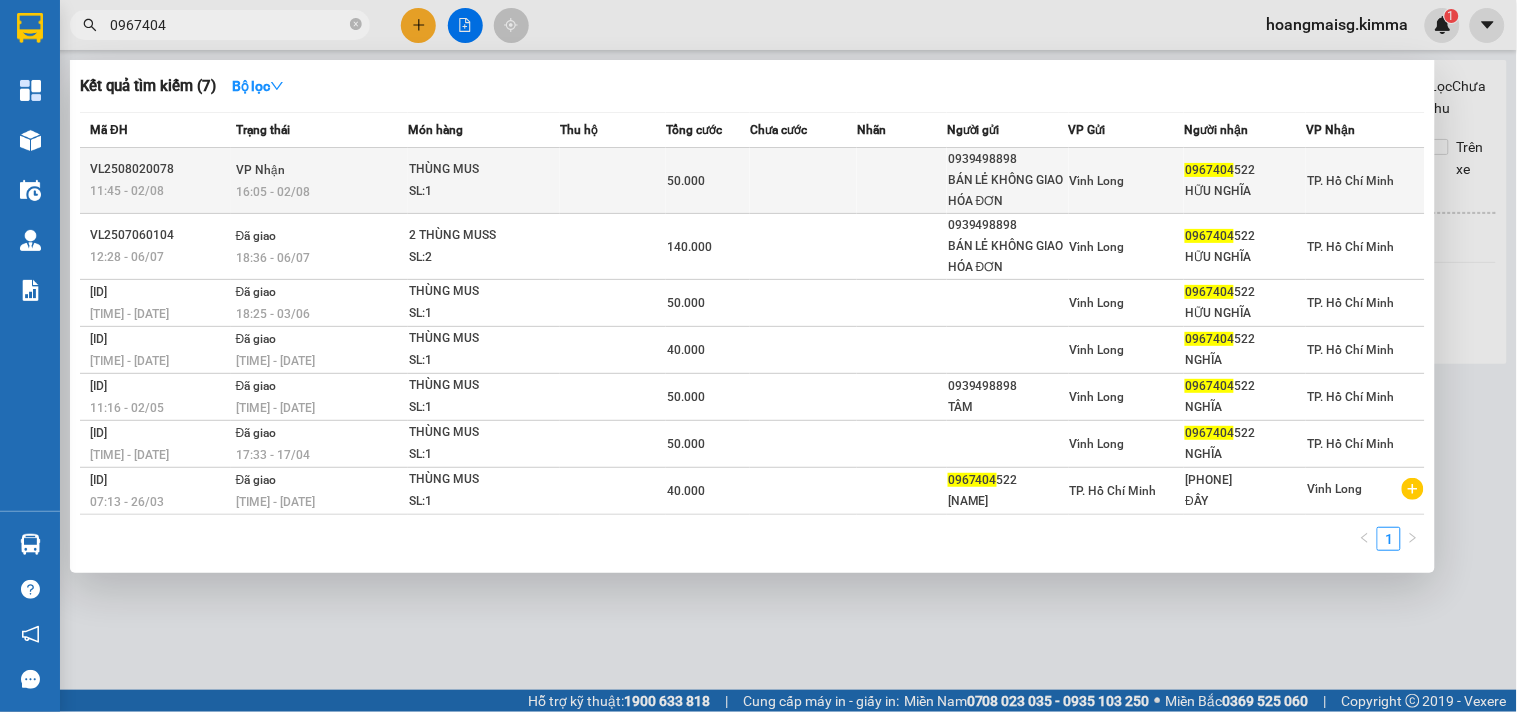 type on "0967404" 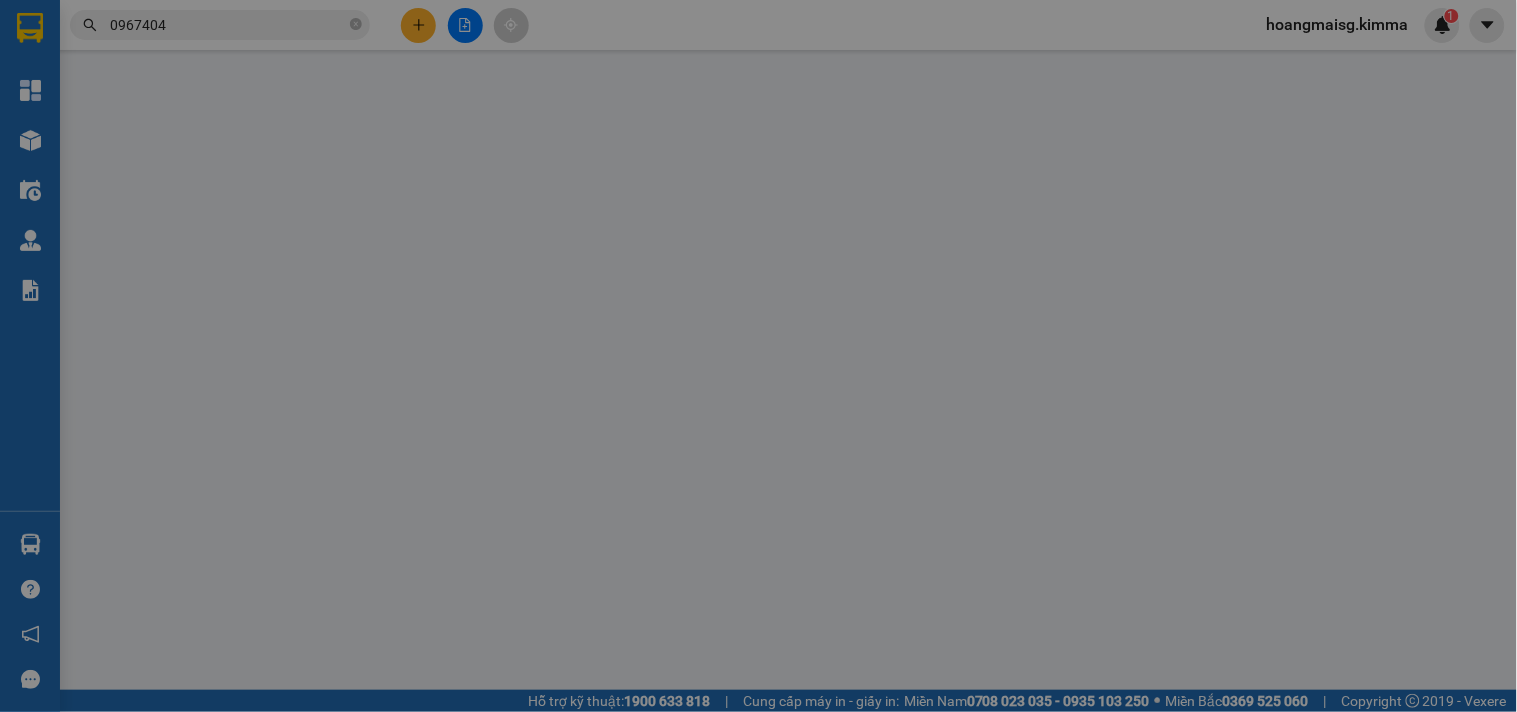 type on "0939498898" 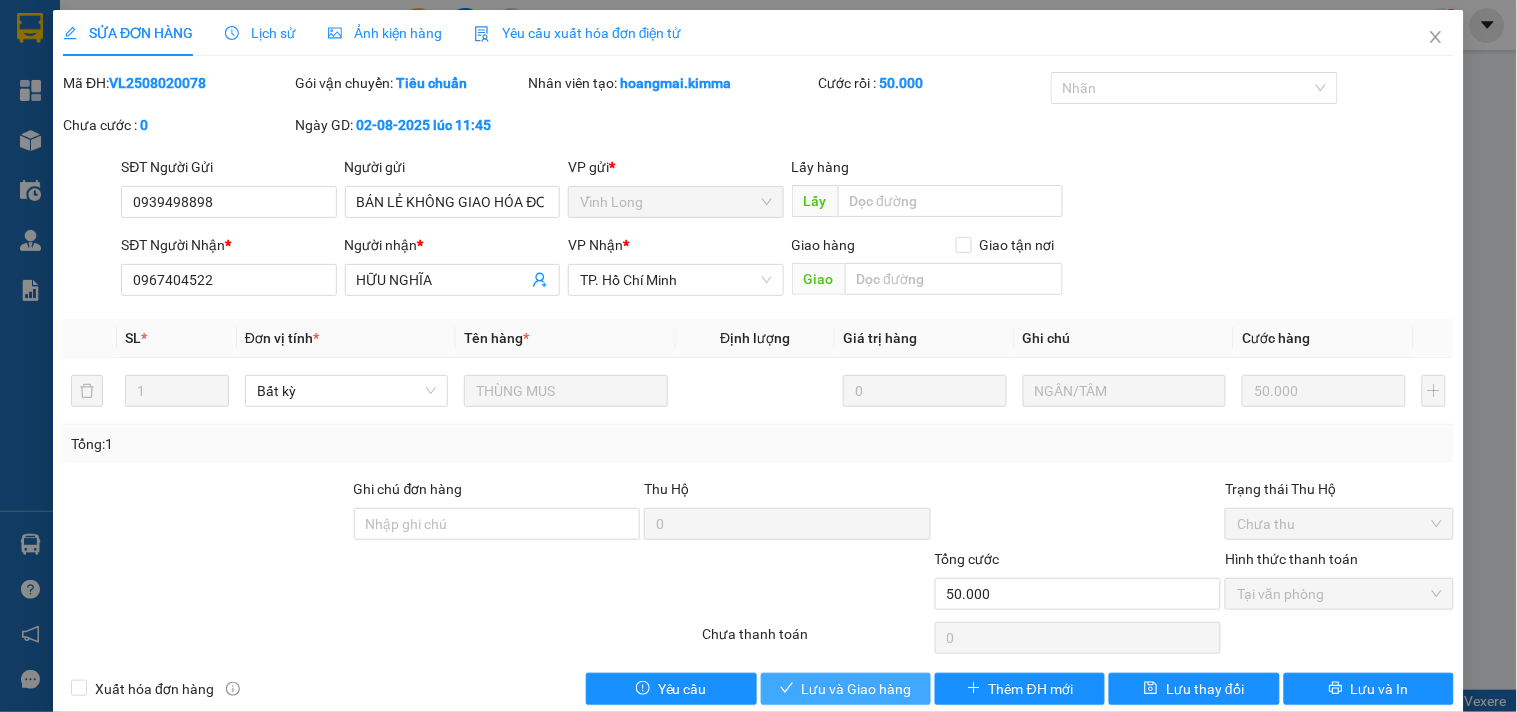 click on "Lưu và Giao hàng" at bounding box center (846, 689) 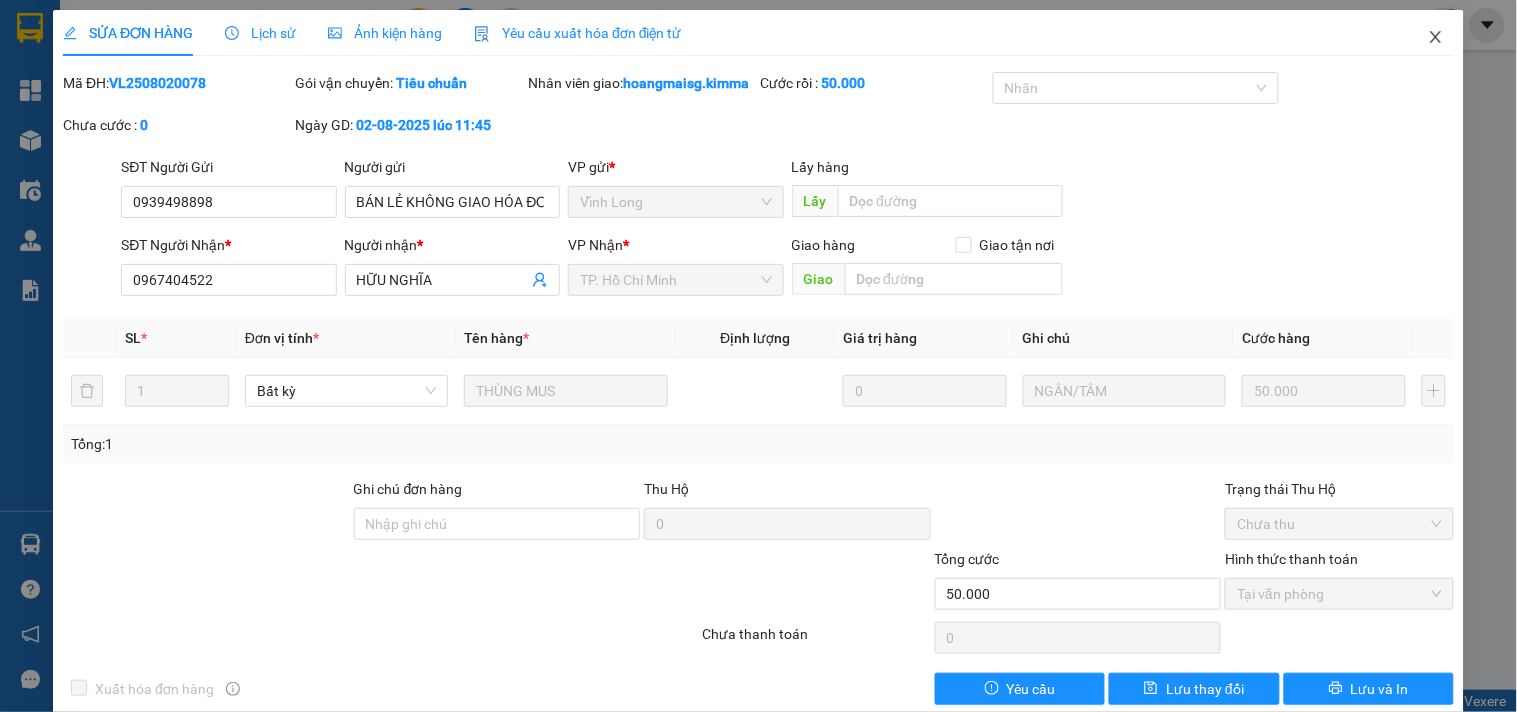 click at bounding box center (1436, 38) 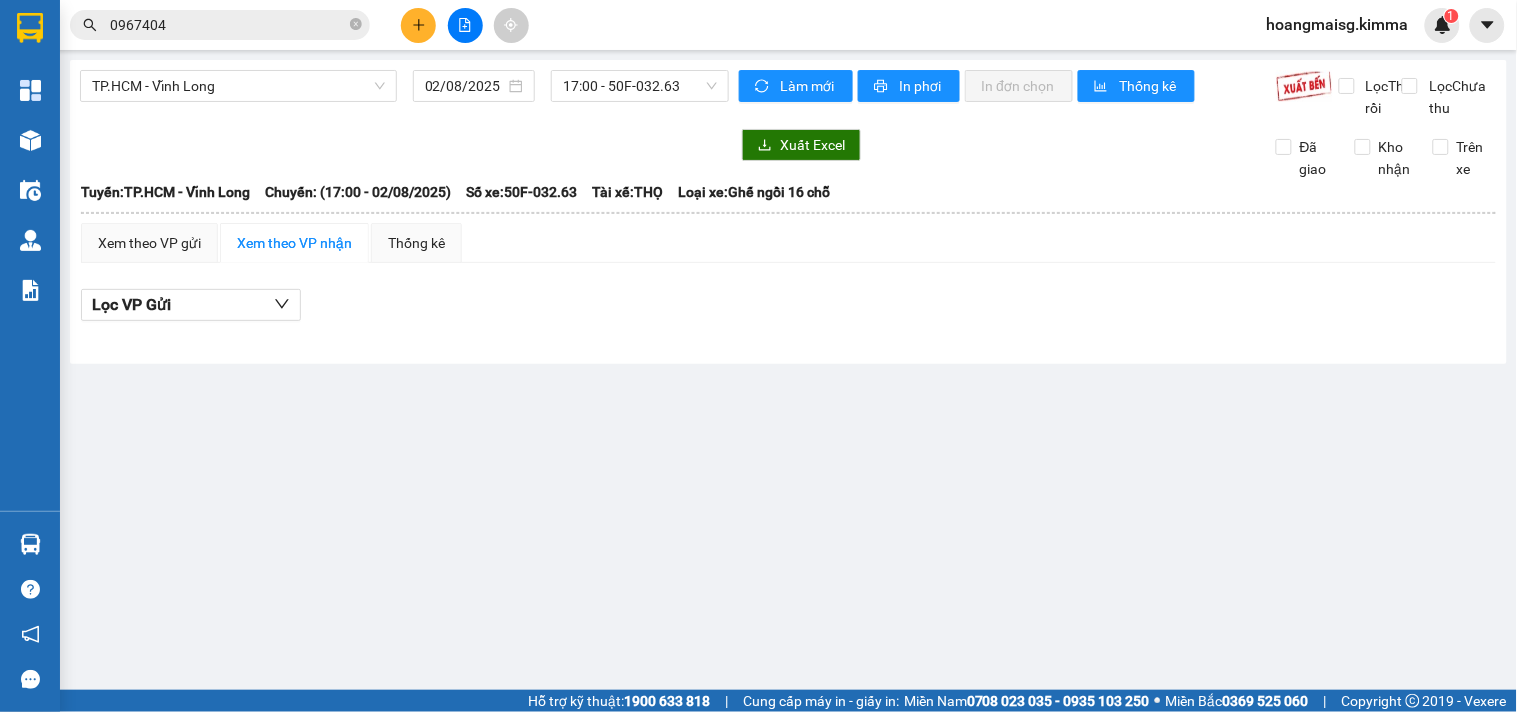 click at bounding box center [418, 25] 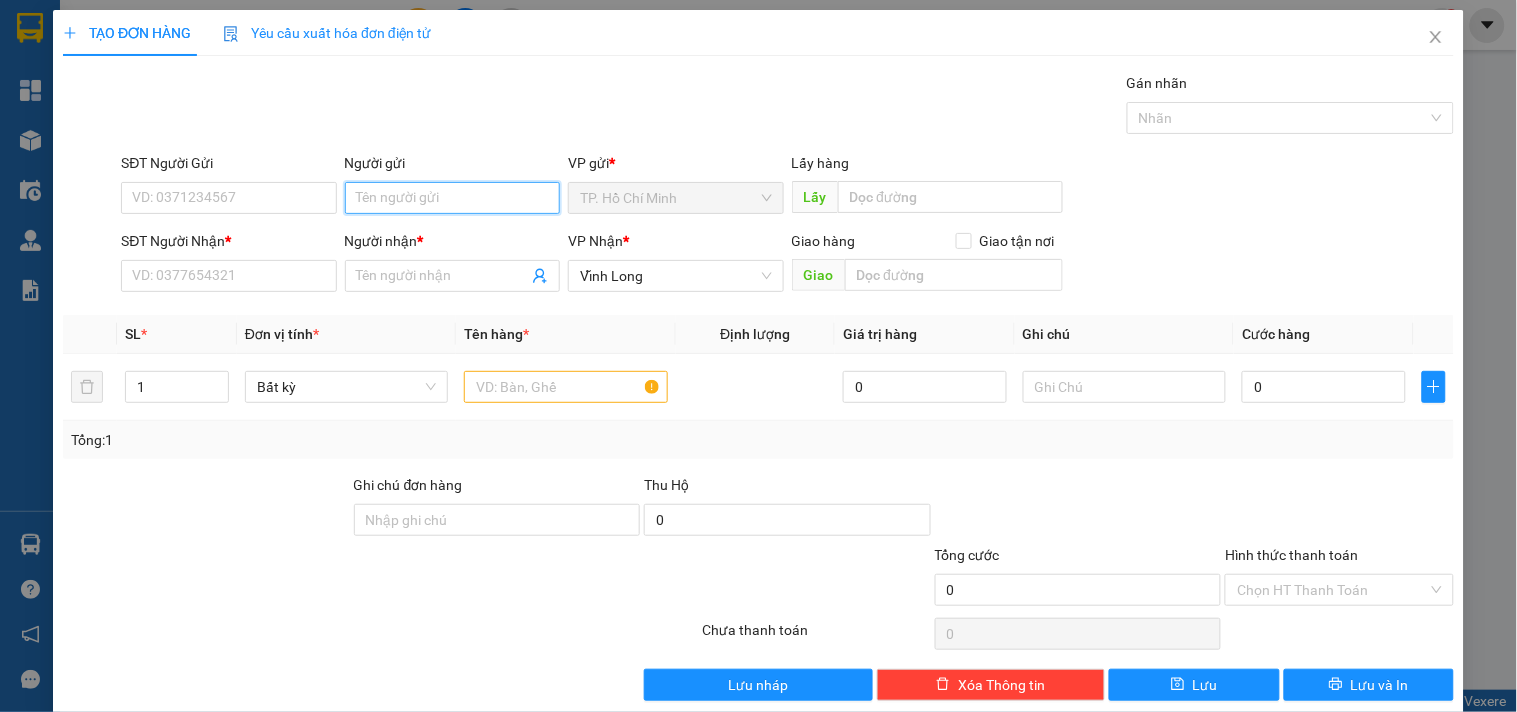 click on "Người gửi" at bounding box center (452, 198) 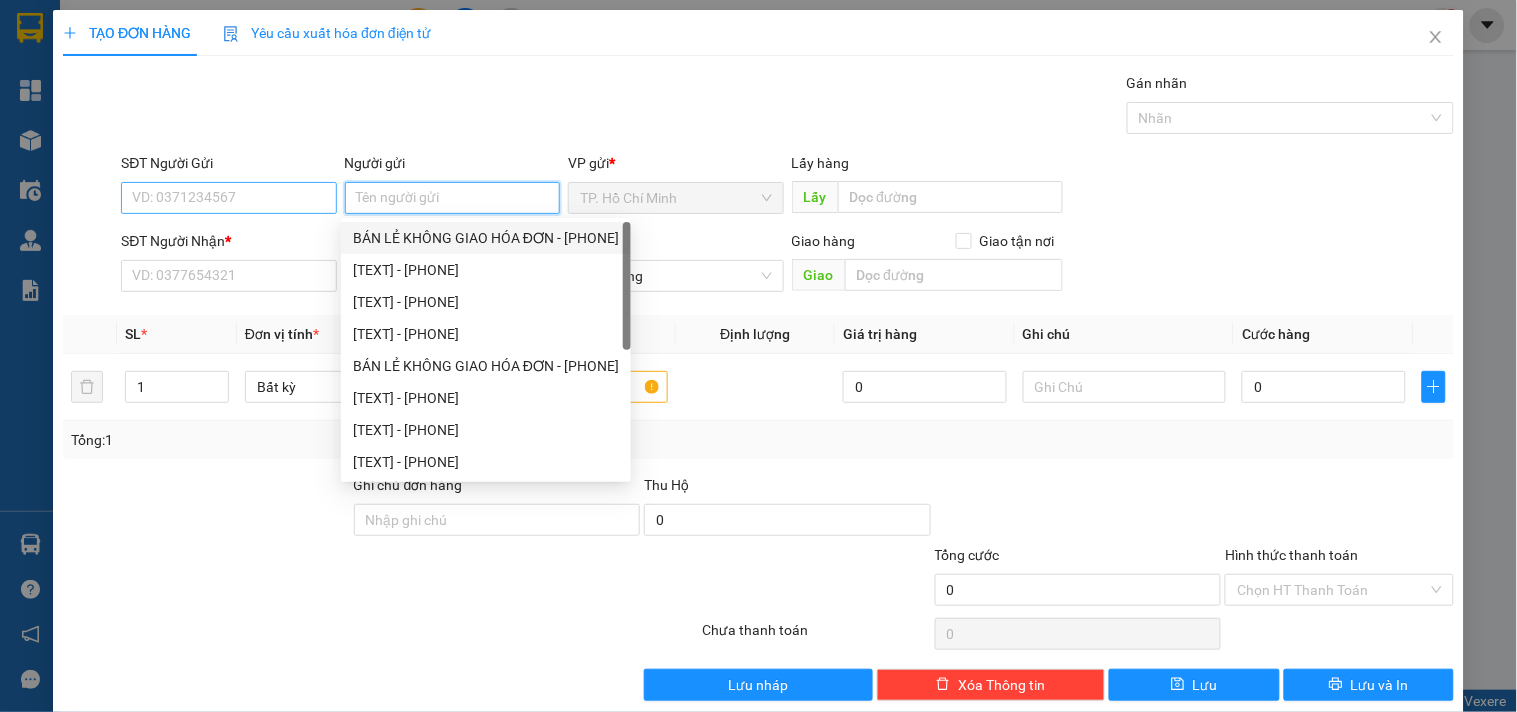 drag, startPoint x: 414, startPoint y: 227, endPoint x: 265, endPoint y: 187, distance: 154.27573 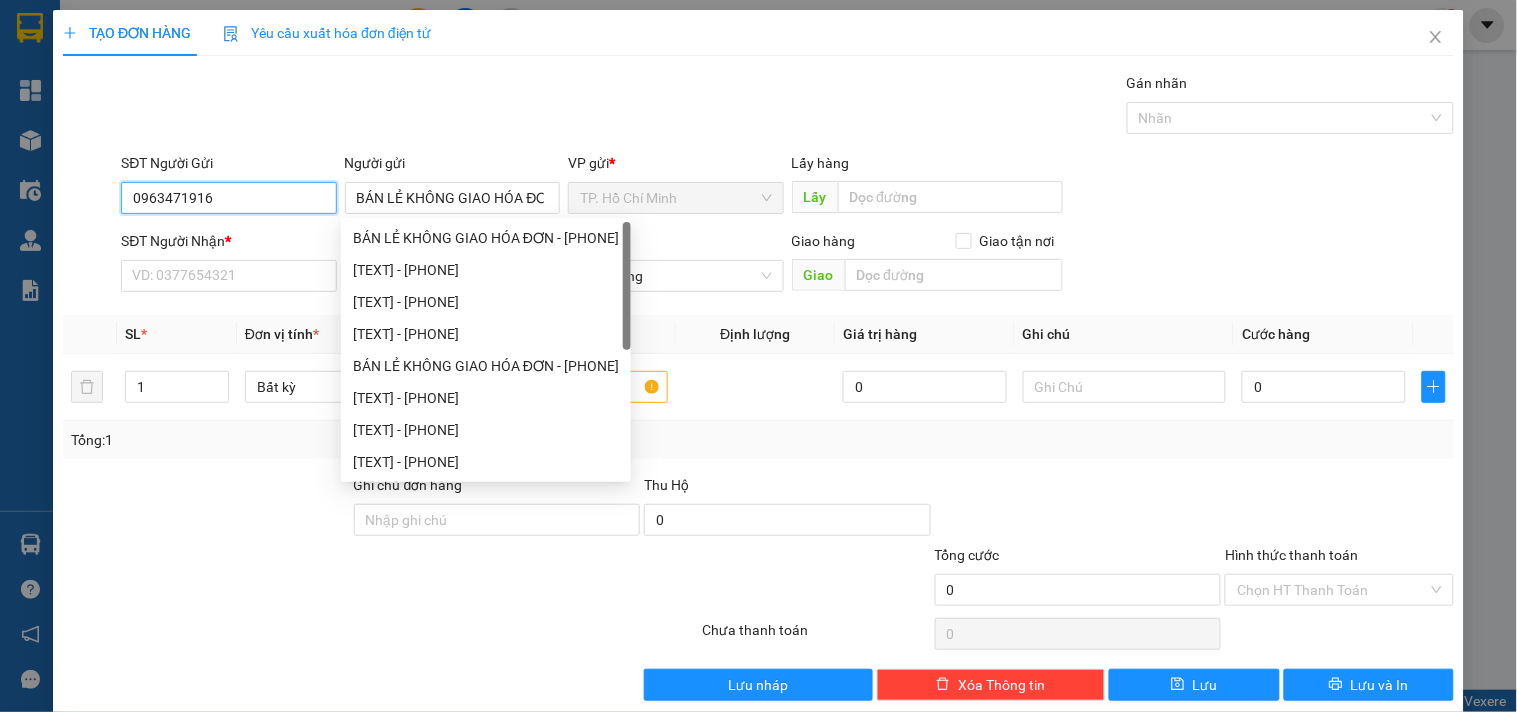 click on "0963471916" at bounding box center (228, 198) 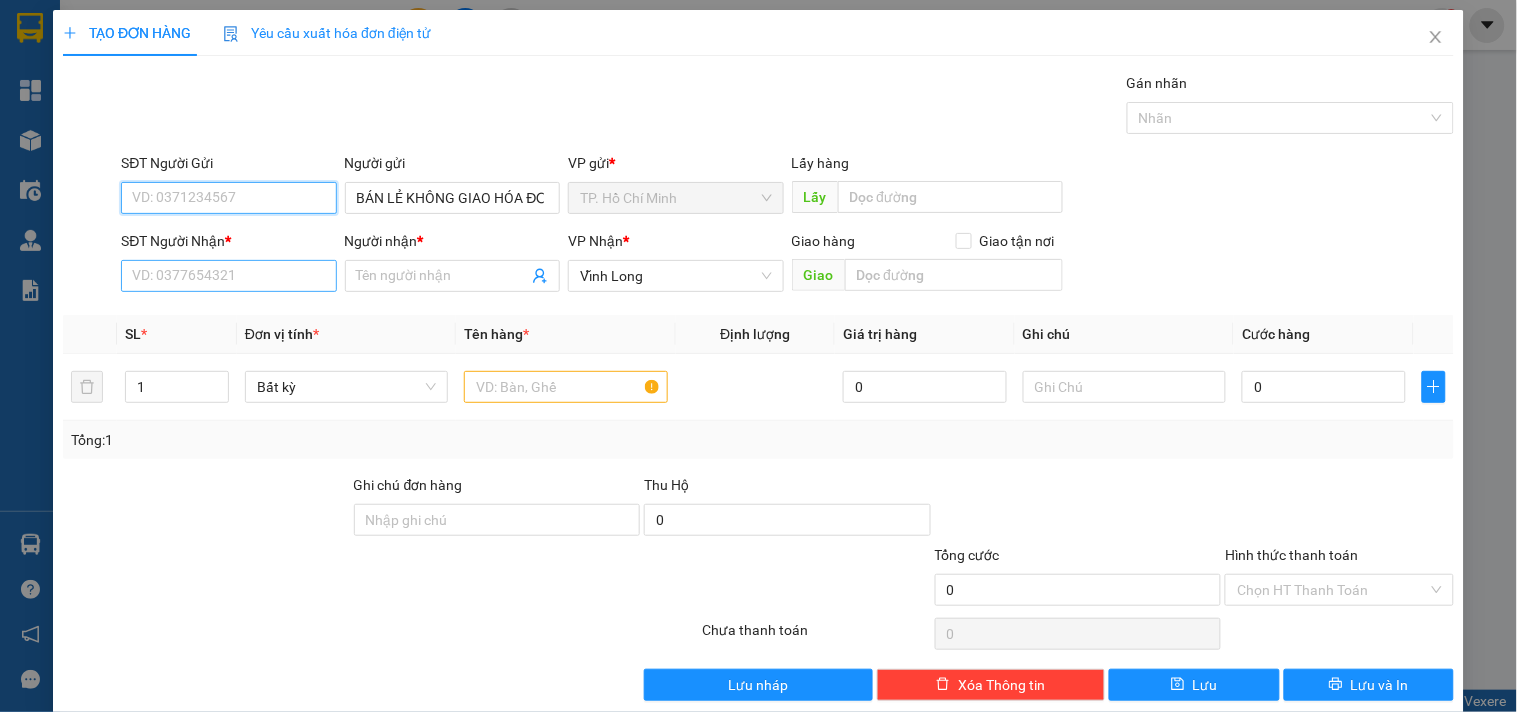 type 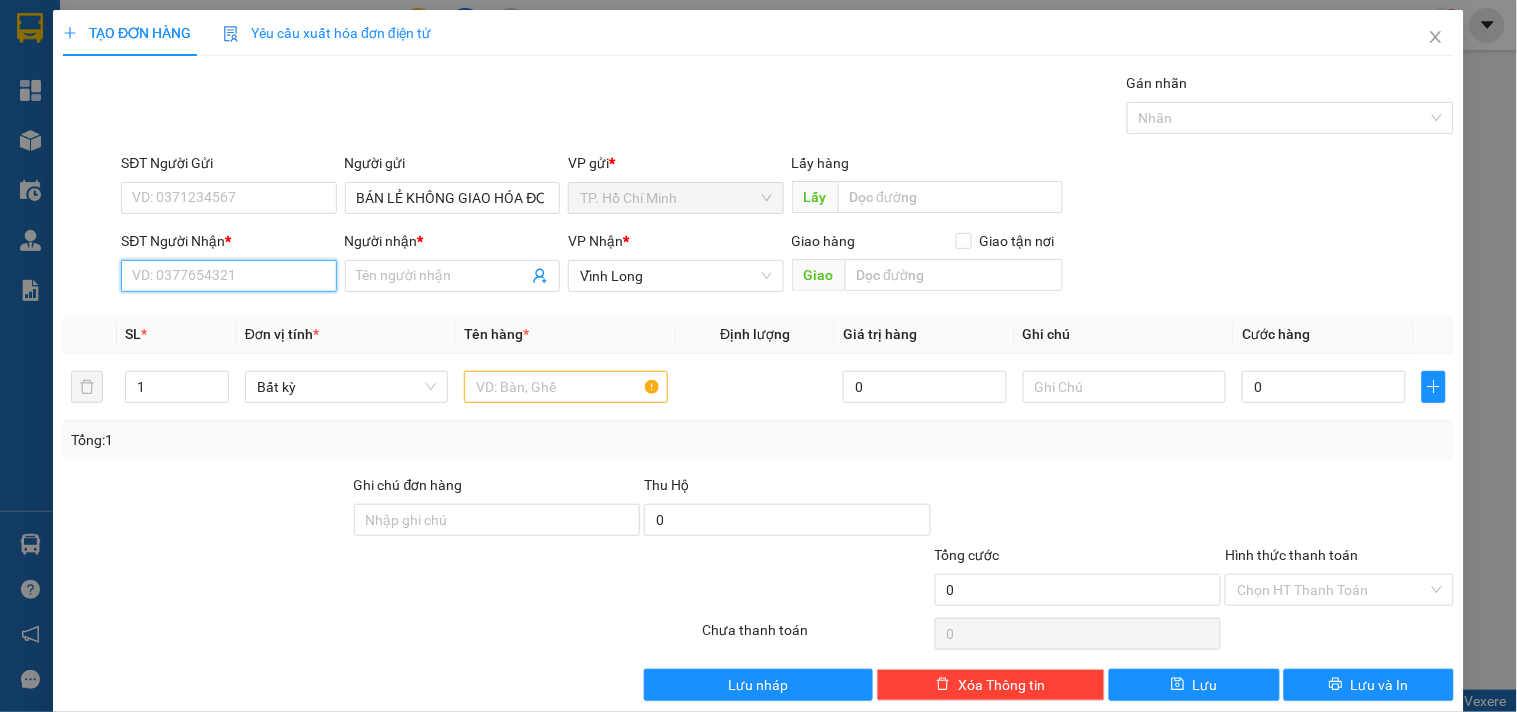 click on "SĐT Người Nhận  *" at bounding box center (228, 276) 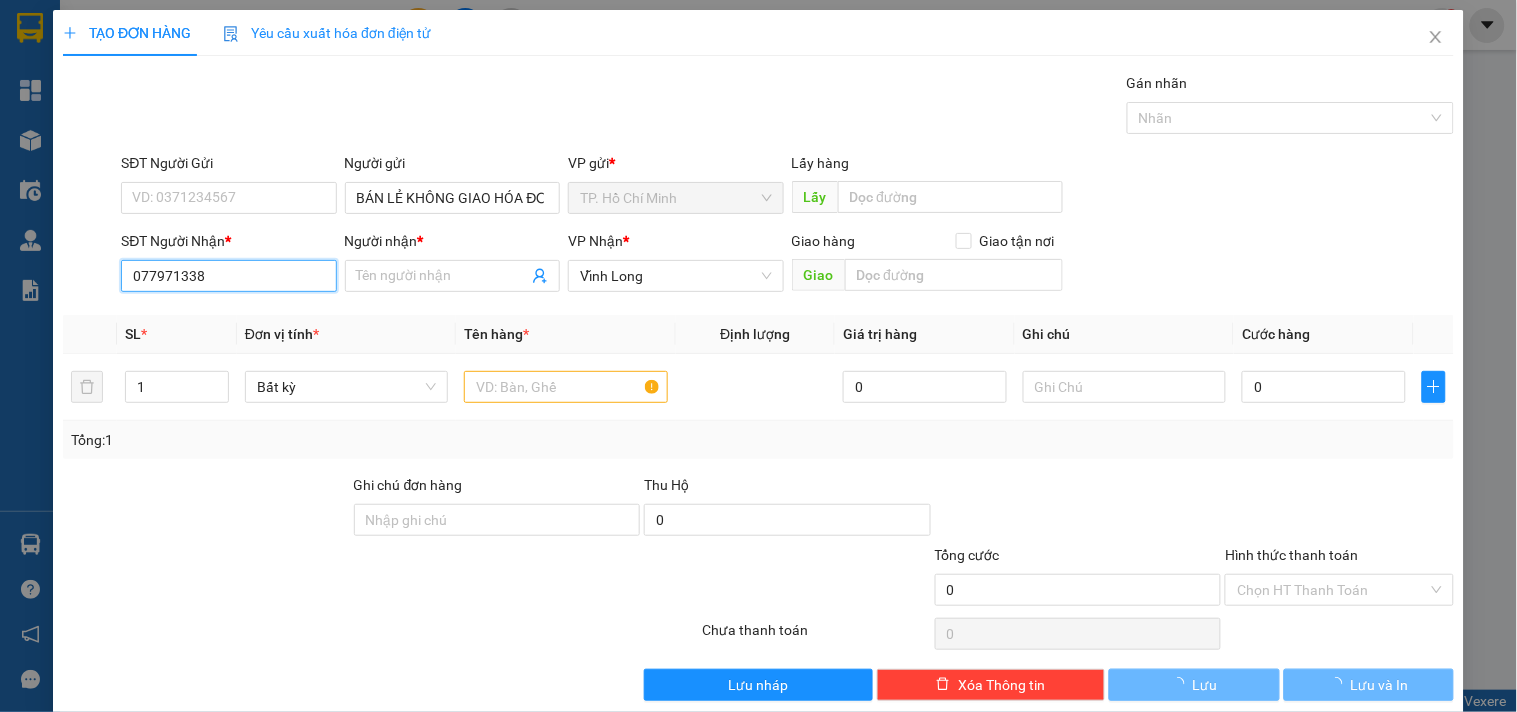 type on "[PHONE]" 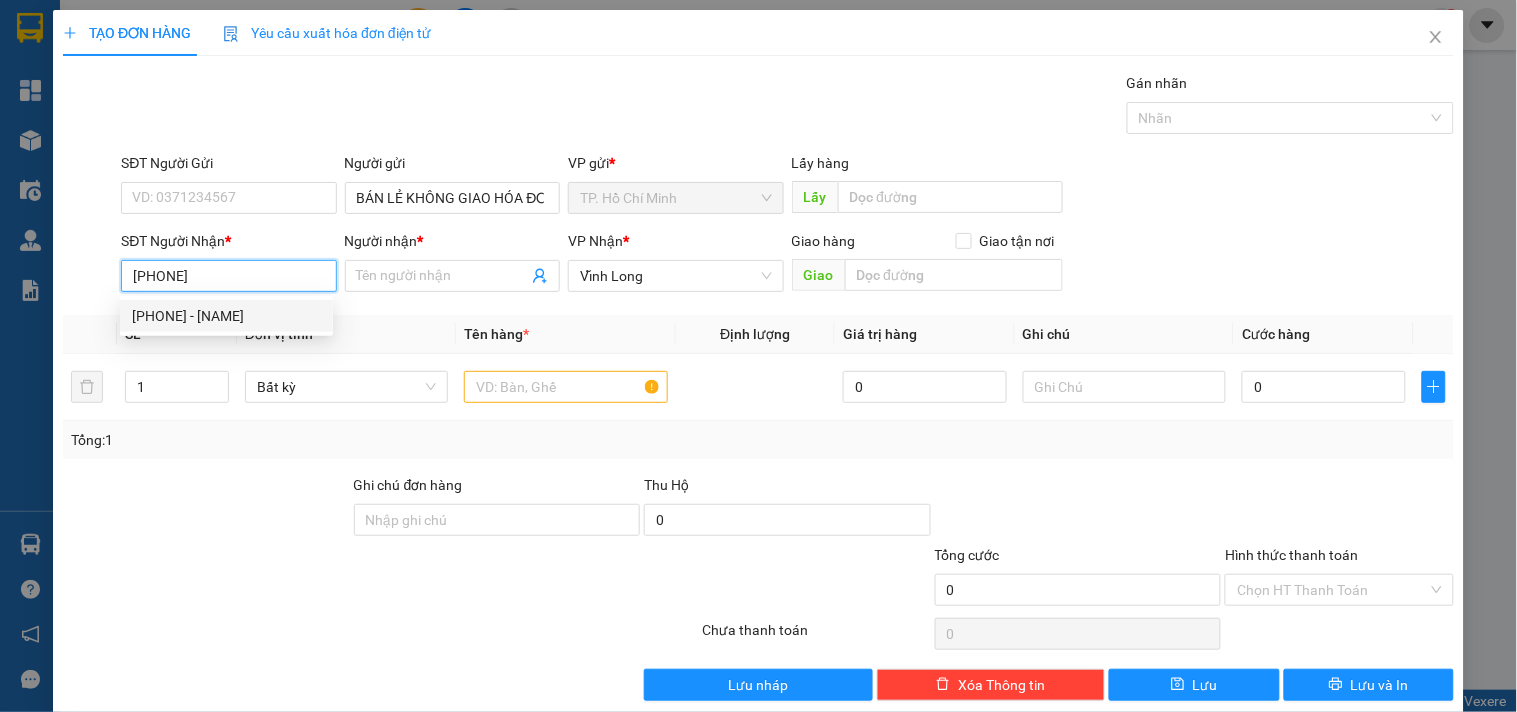 click on "[PHONE] - [NAME]" at bounding box center (226, 316) 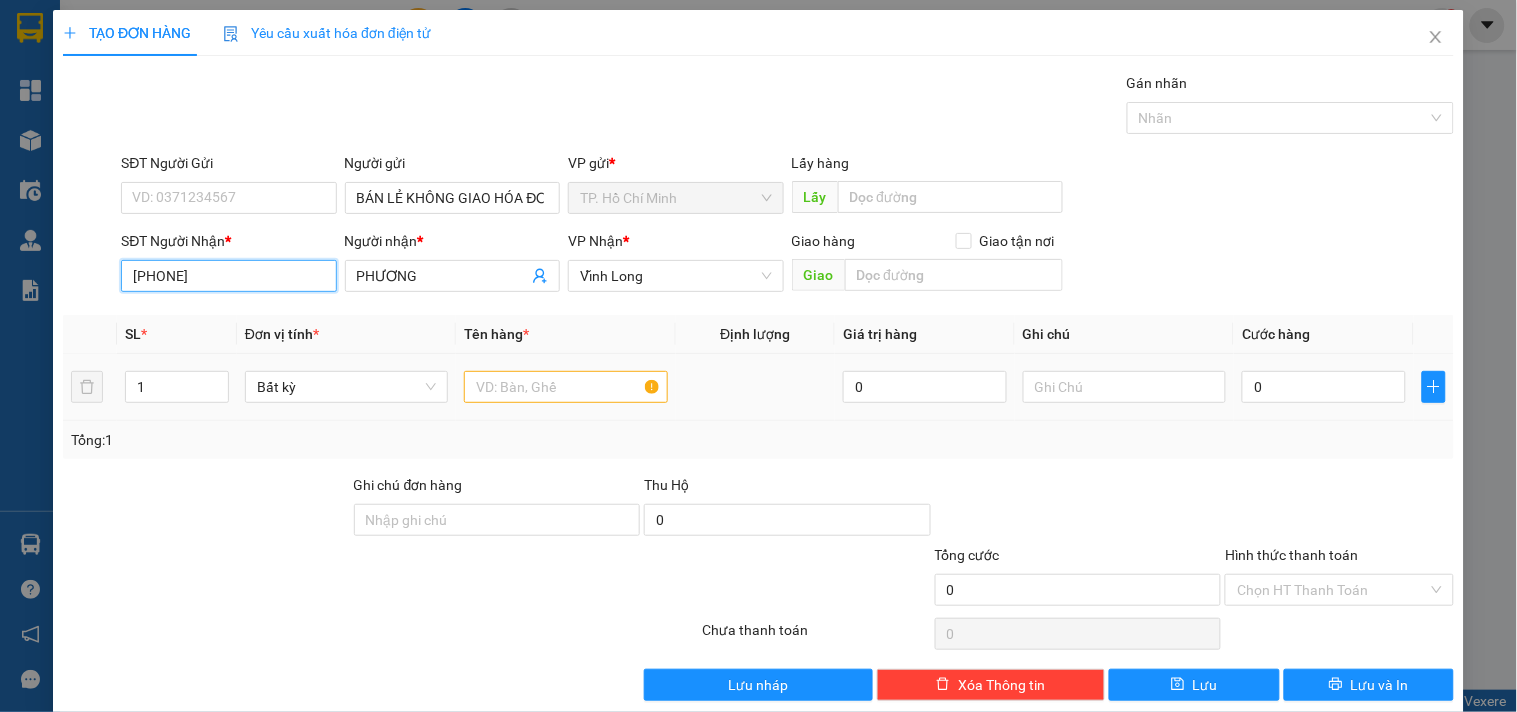 type on "[PHONE]" 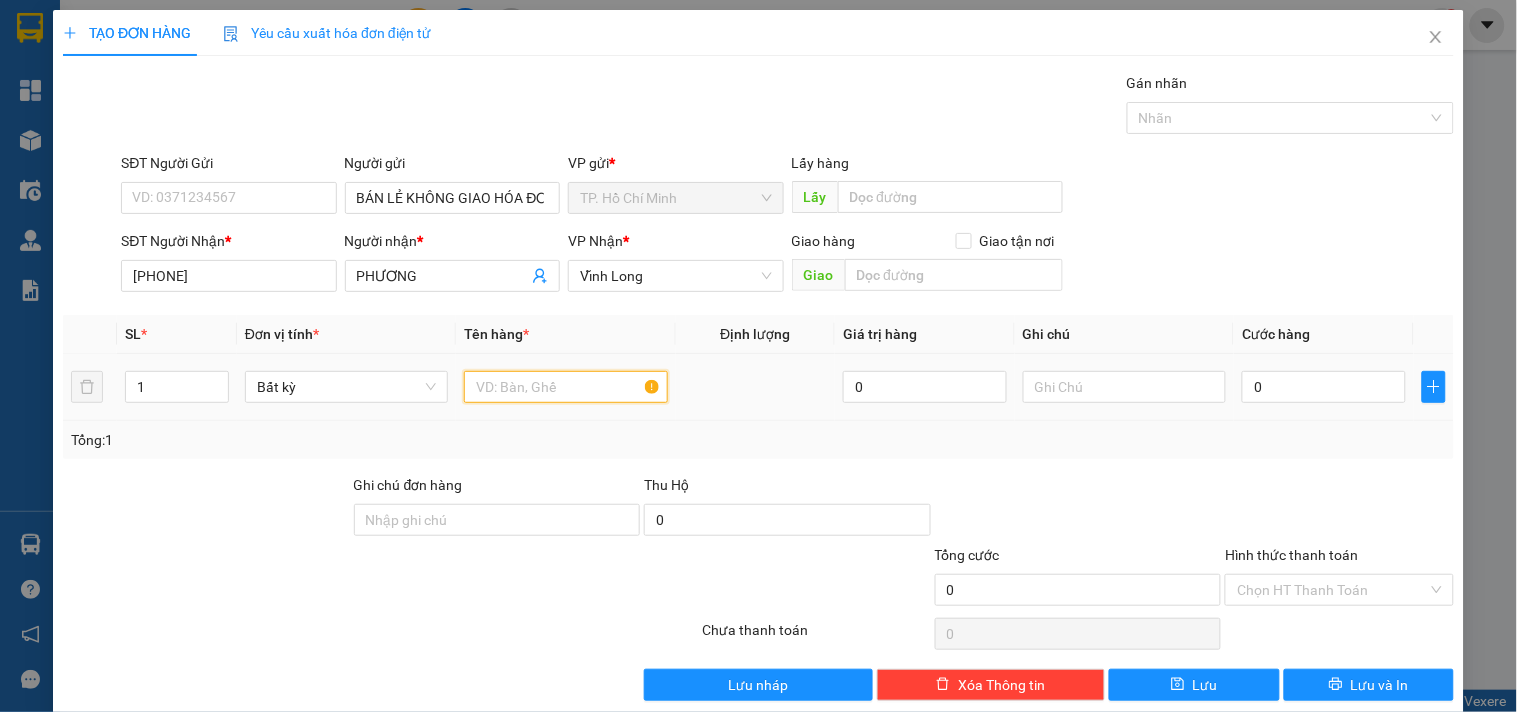 click at bounding box center [565, 387] 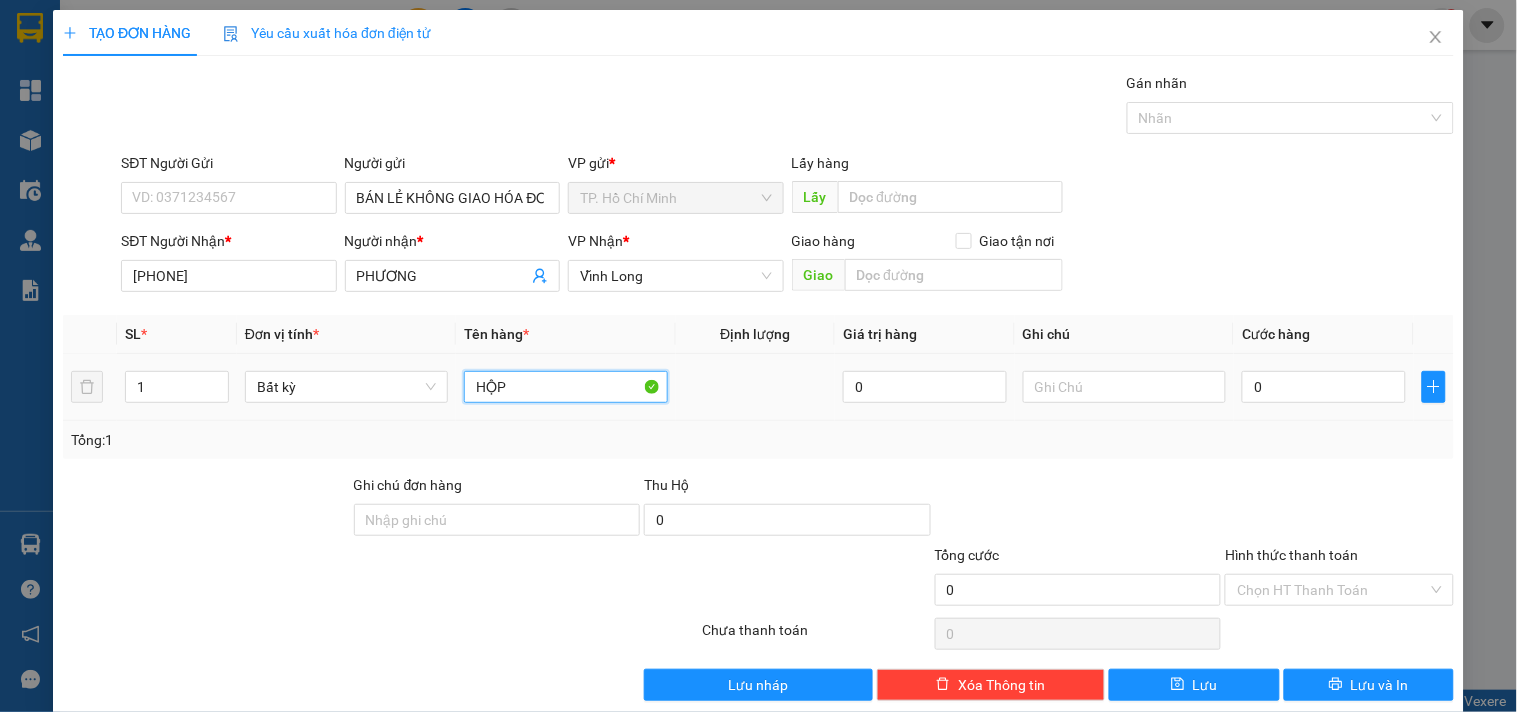 type on "HỘP" 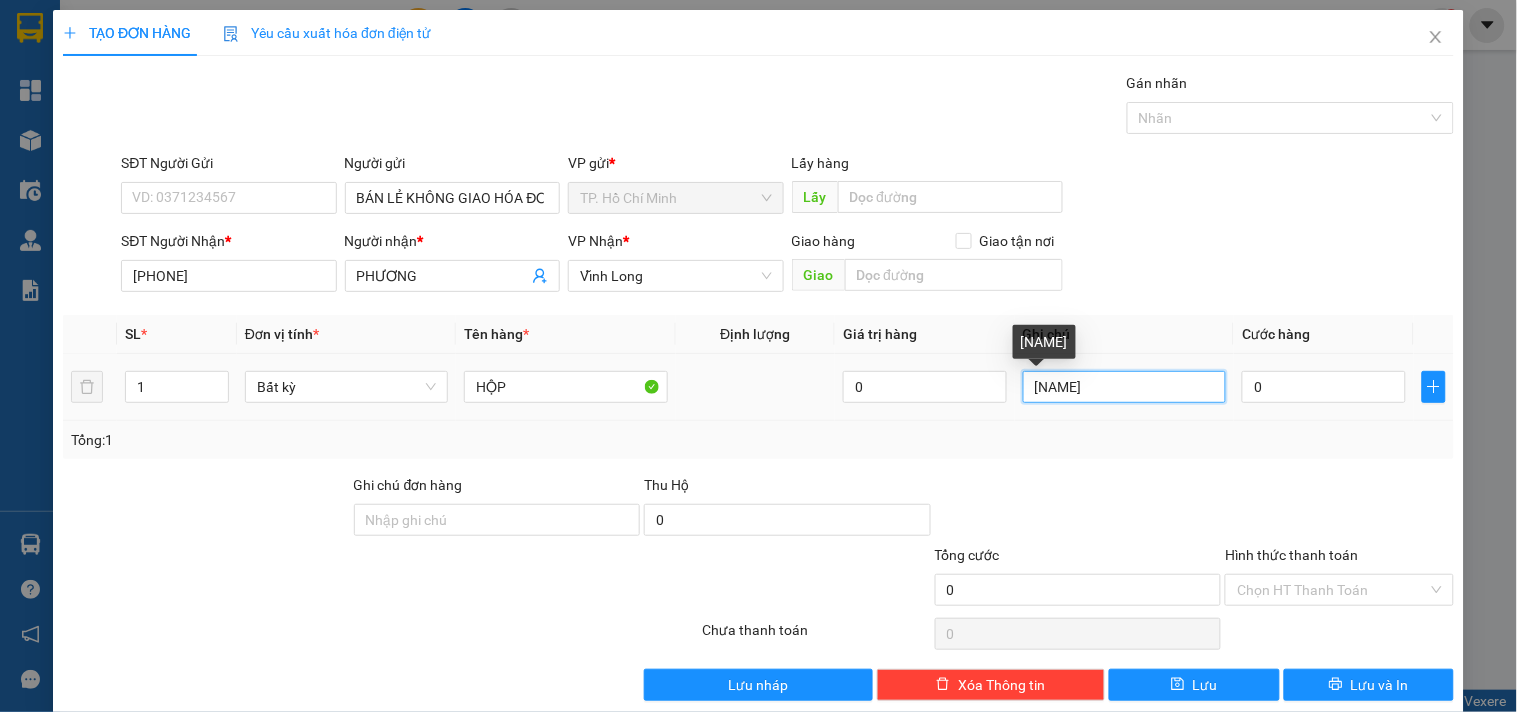 click on "[NAME]" at bounding box center (1124, 387) 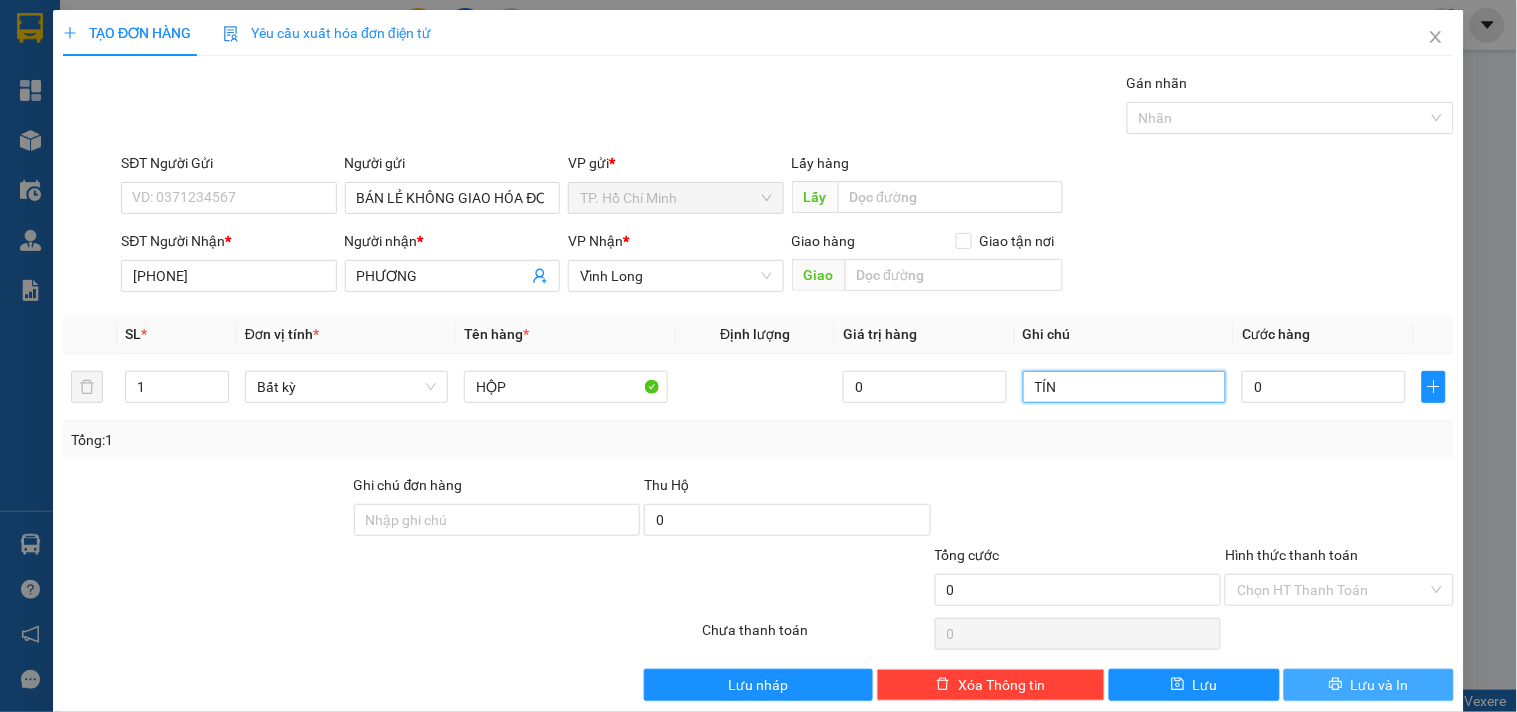 type on "TÍN" 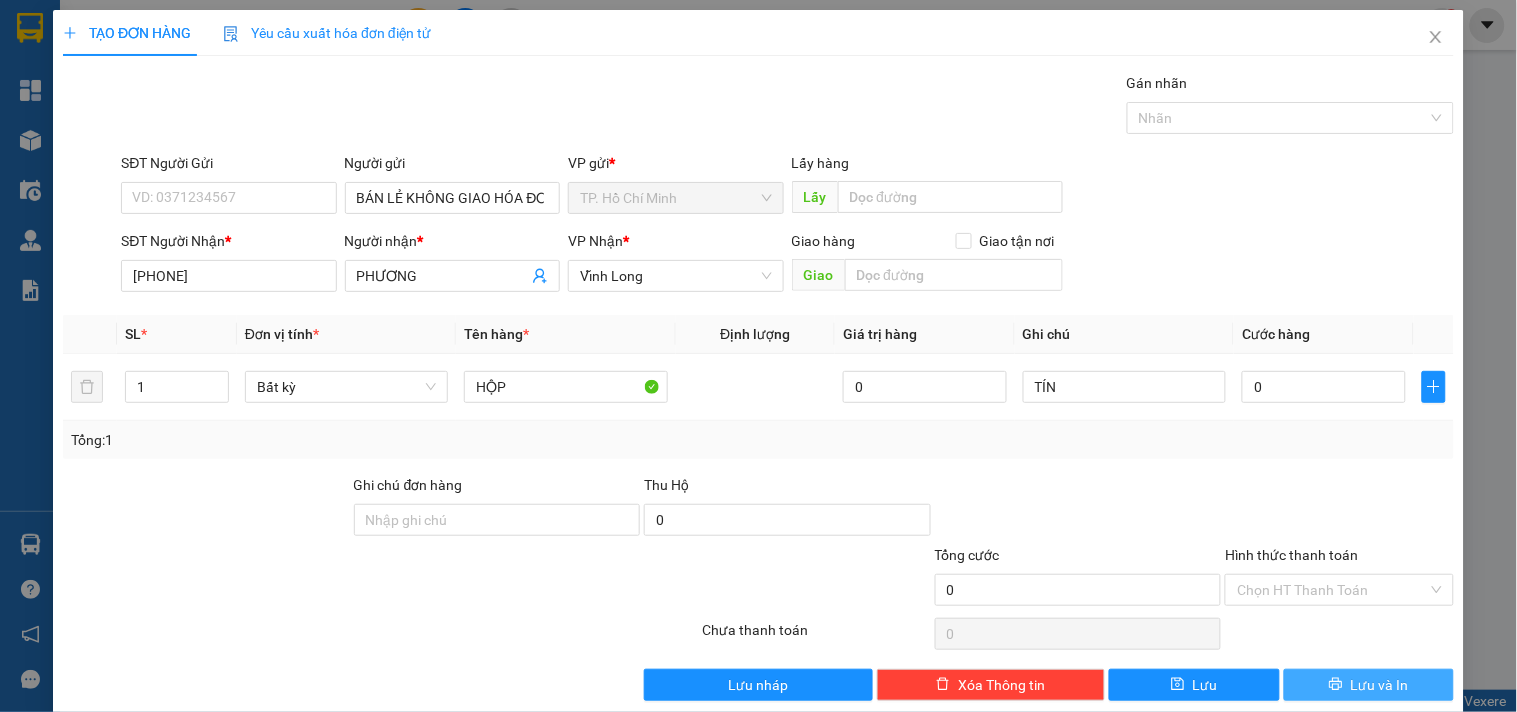 click on "Lưu và In" at bounding box center (1369, 685) 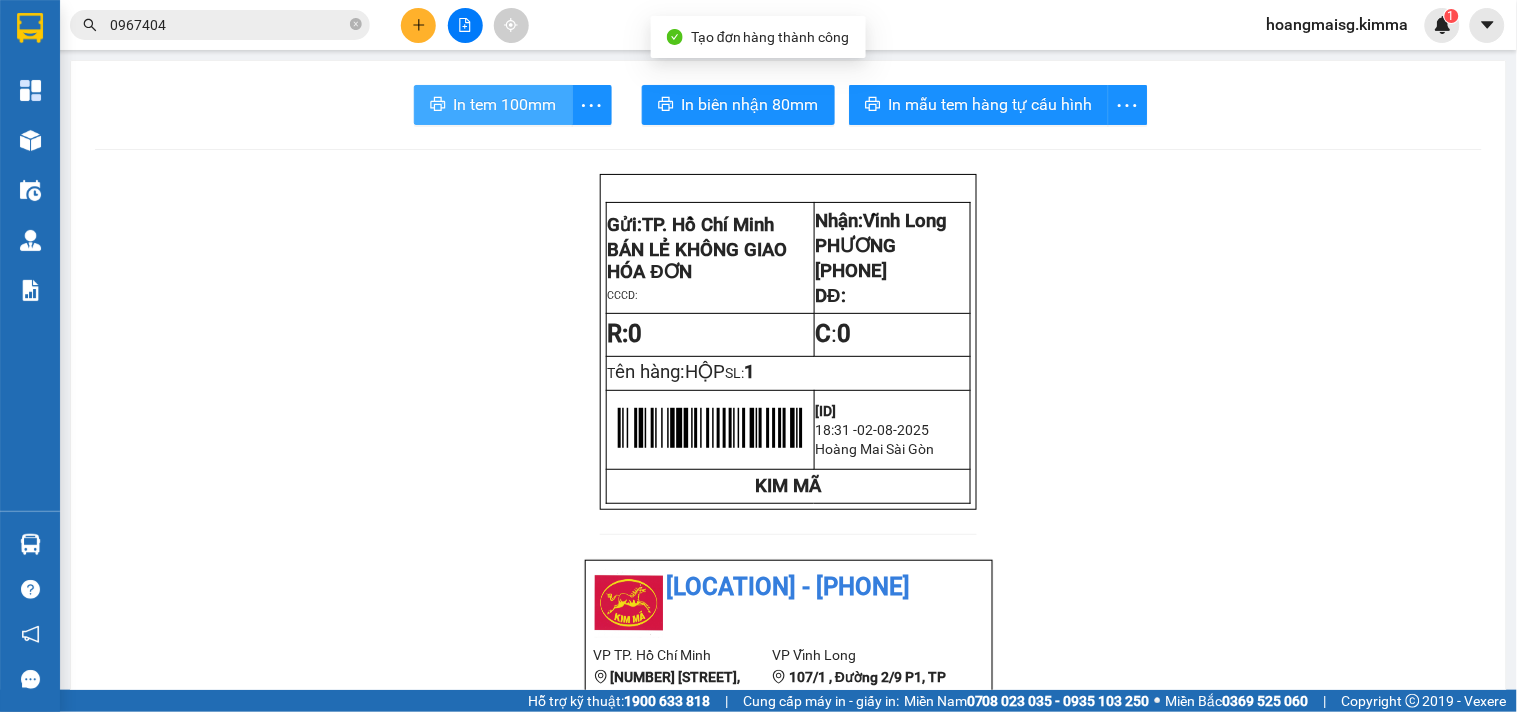 click on "In tem 100mm" at bounding box center (505, 104) 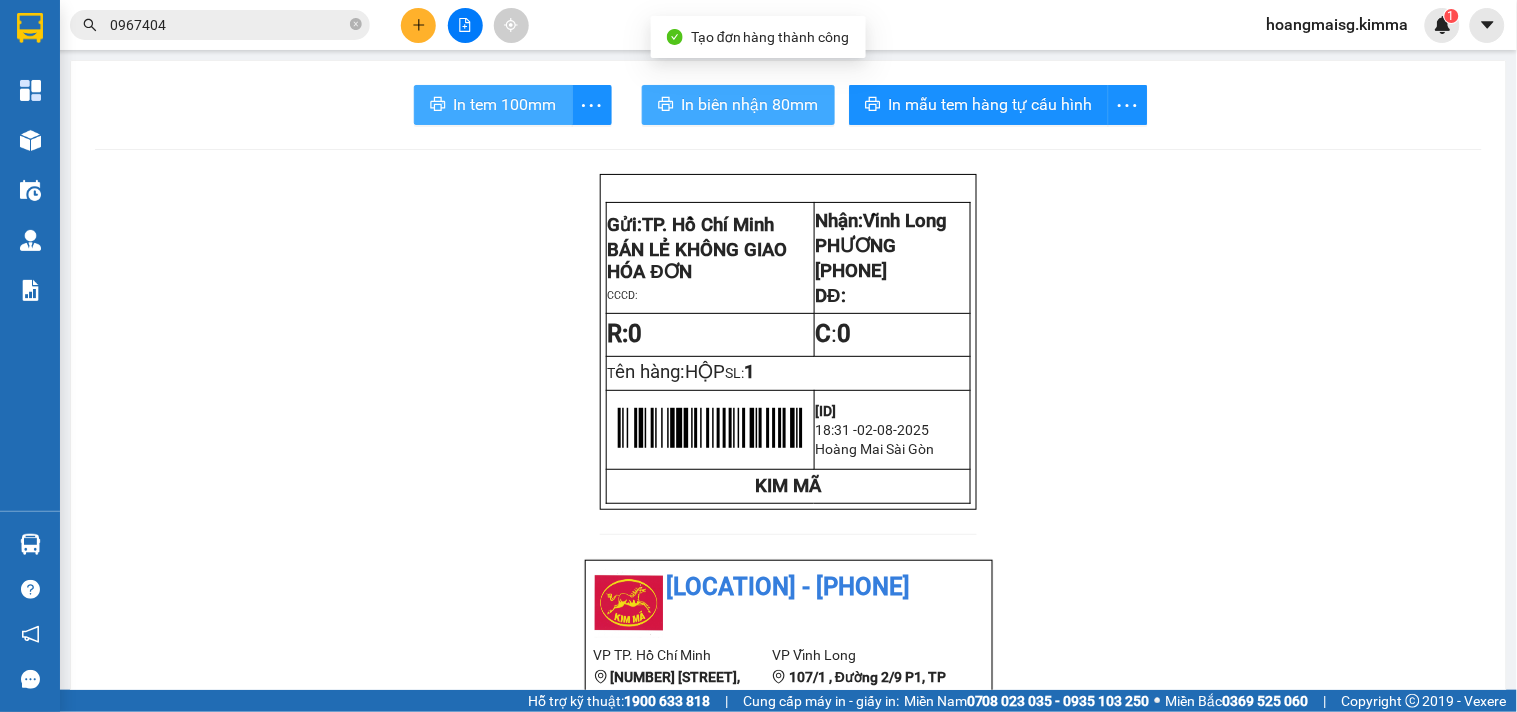 scroll, scrollTop: 0, scrollLeft: 0, axis: both 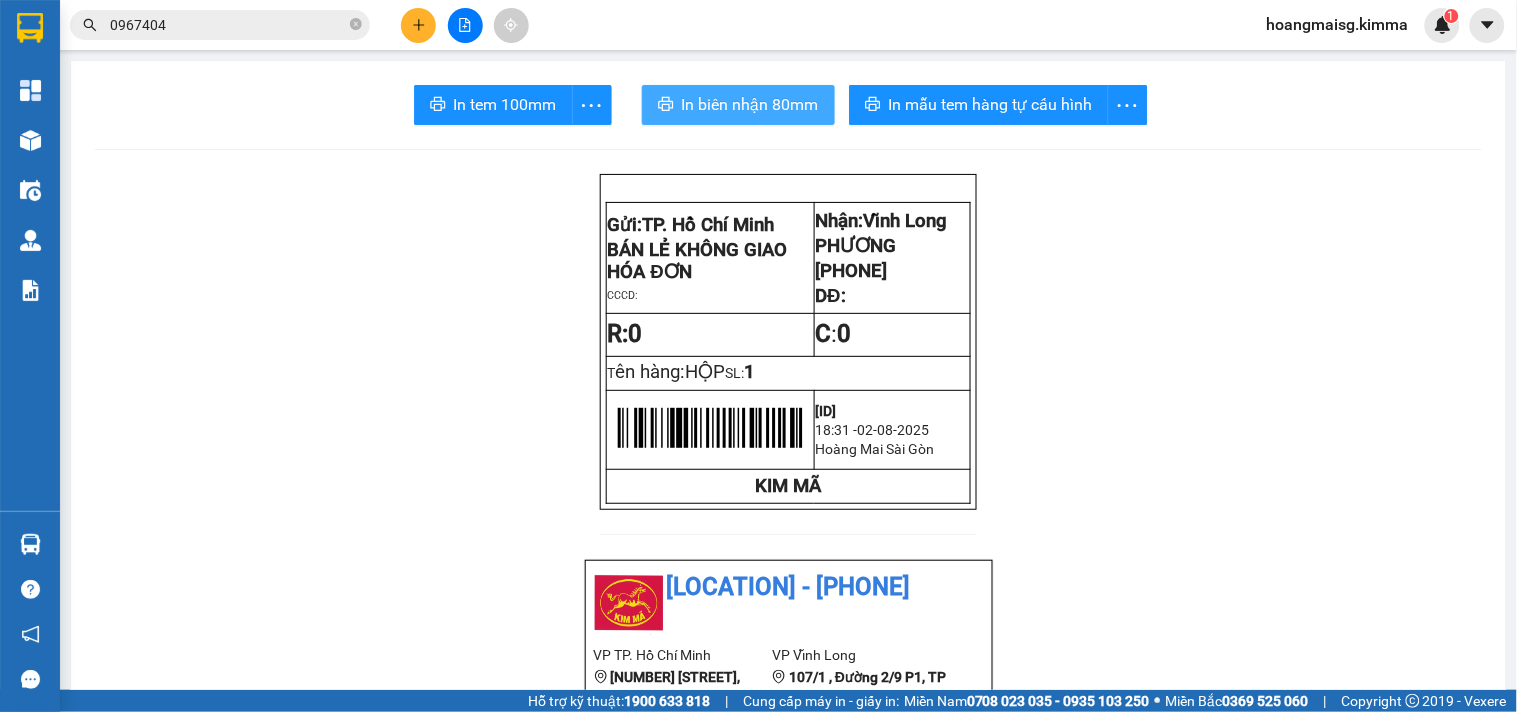 click on "In biên nhận 80mm" at bounding box center (750, 104) 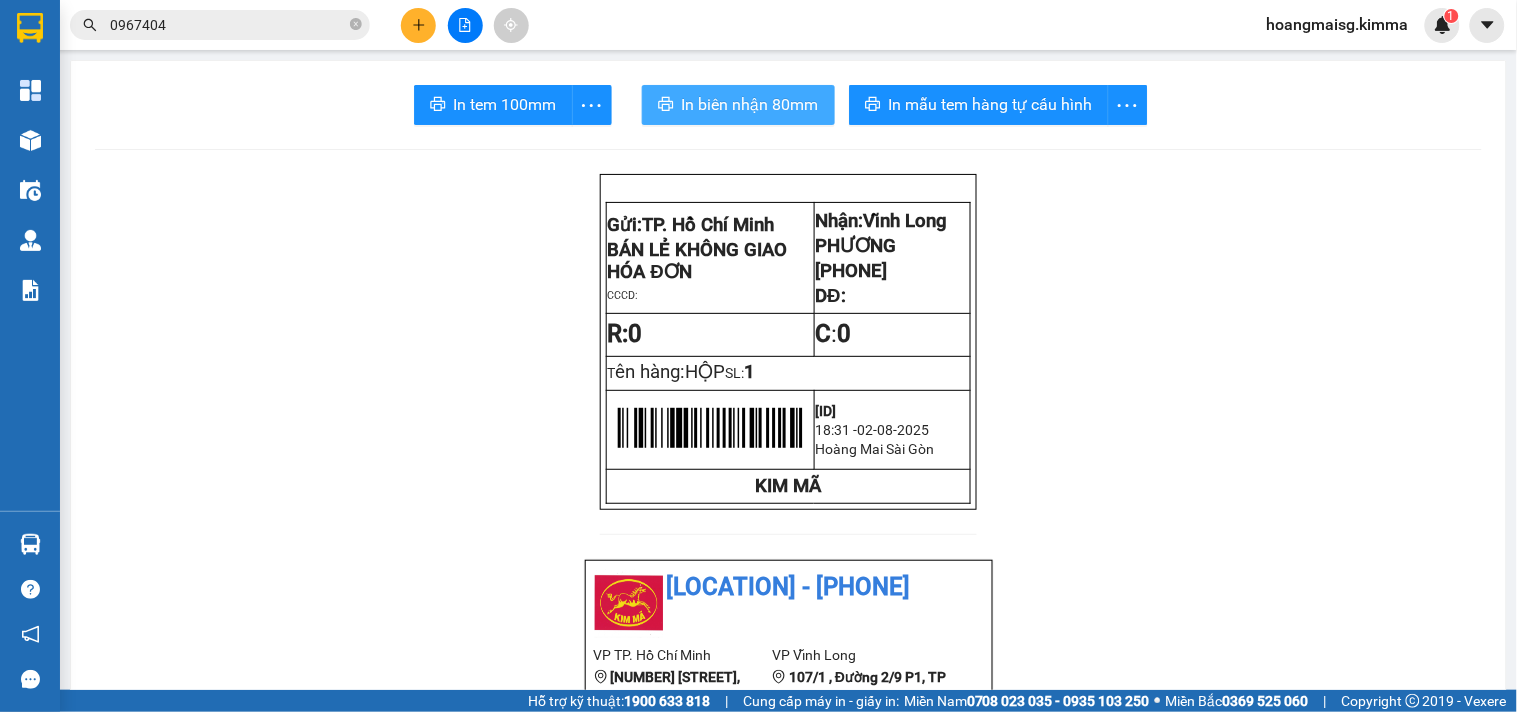 scroll, scrollTop: 0, scrollLeft: 0, axis: both 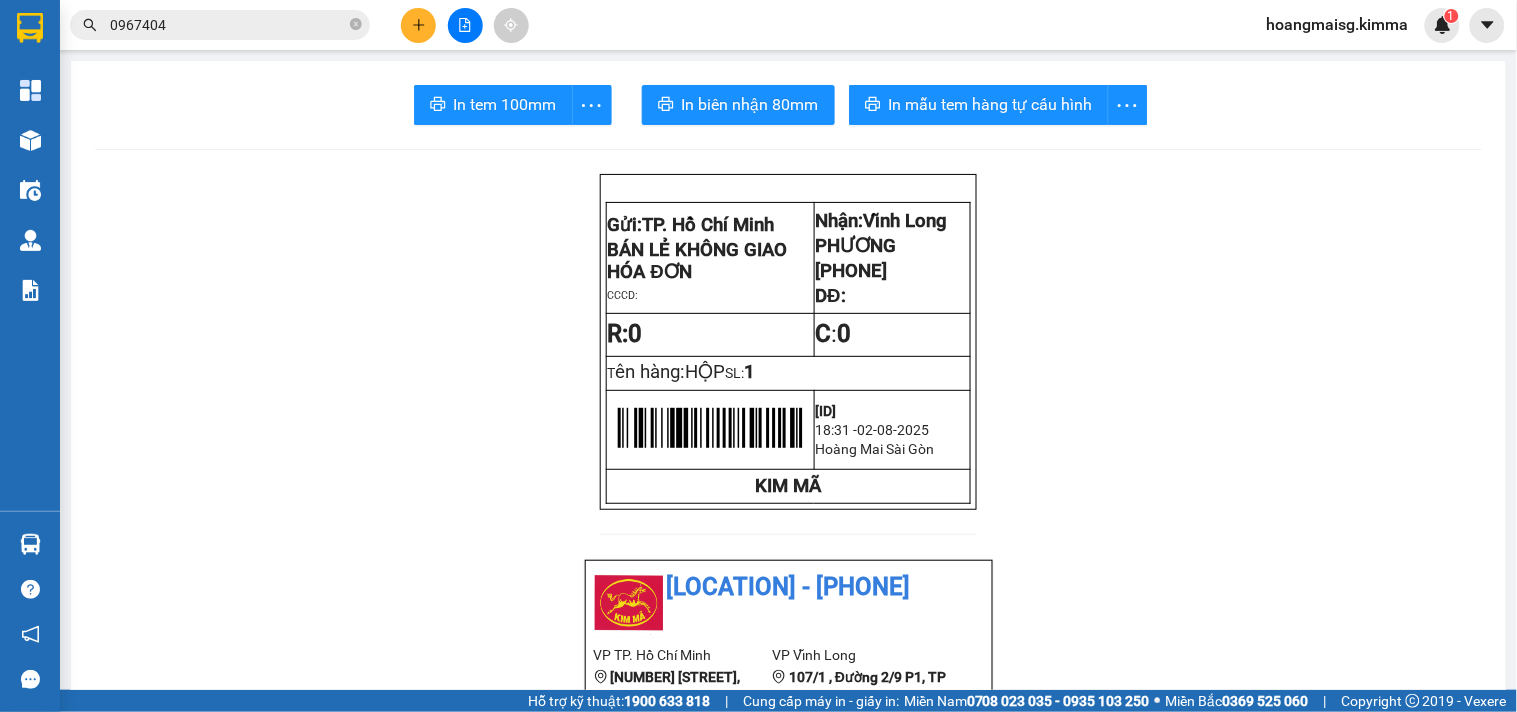 click on "0967404" at bounding box center (228, 25) 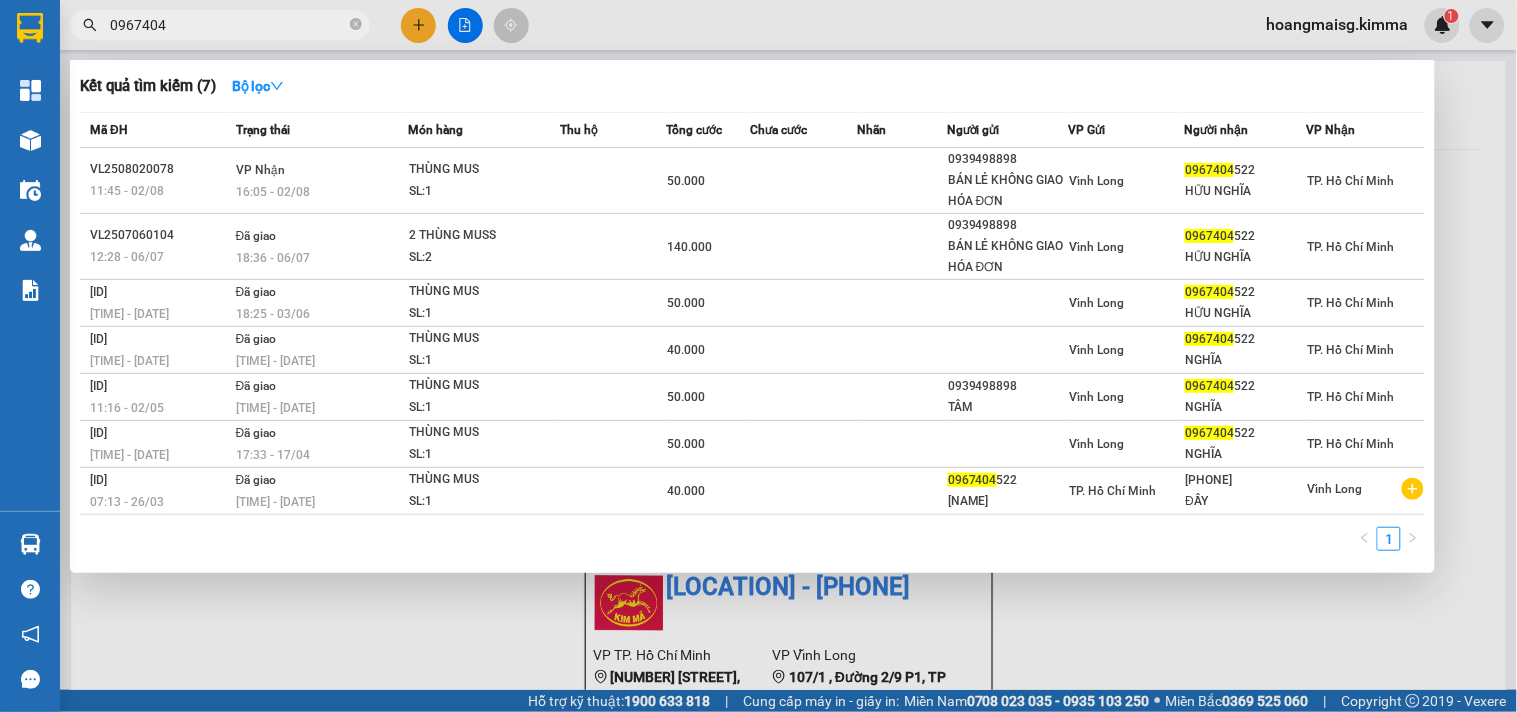 click on "0967404" at bounding box center [228, 25] 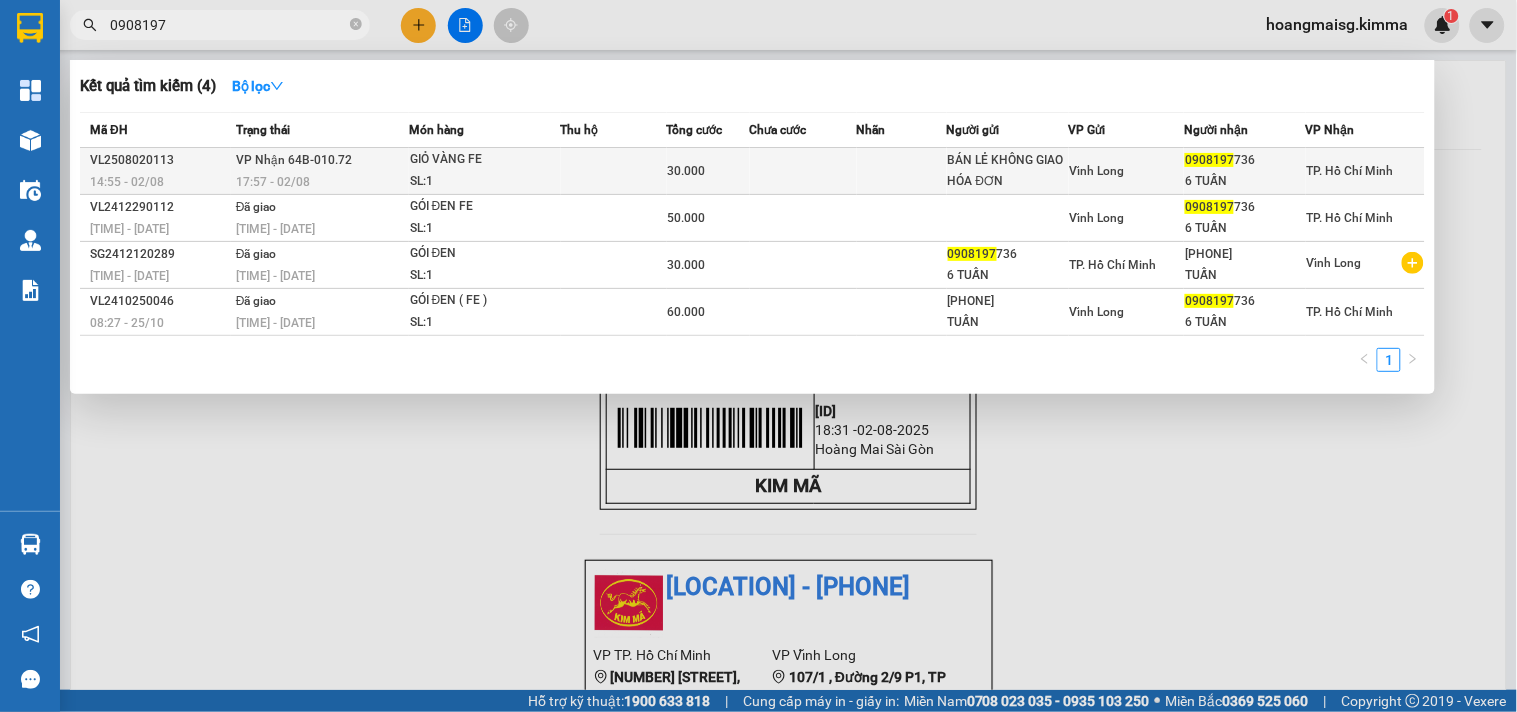 type on "0908197" 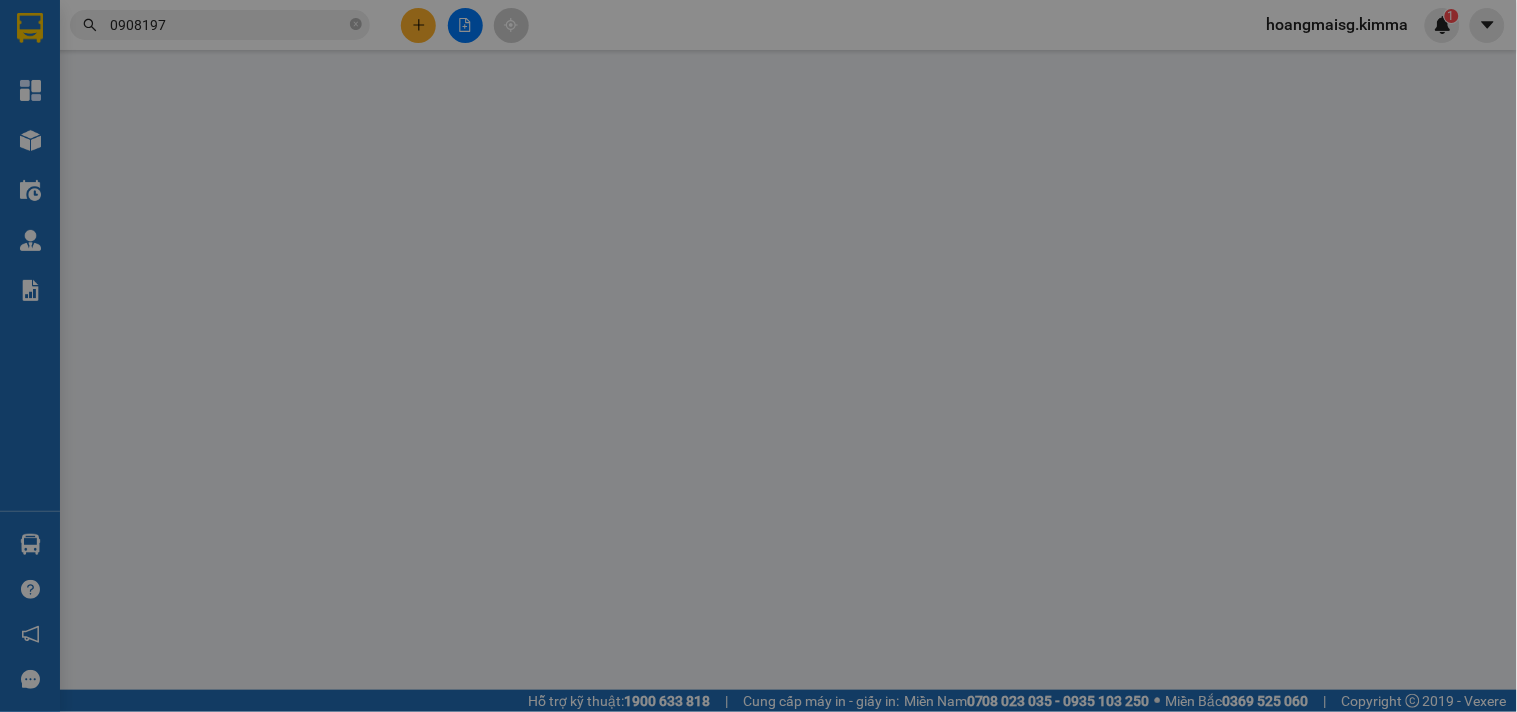 type on "BÁN LẺ KHÔNG GIAO HÓA ĐƠN" 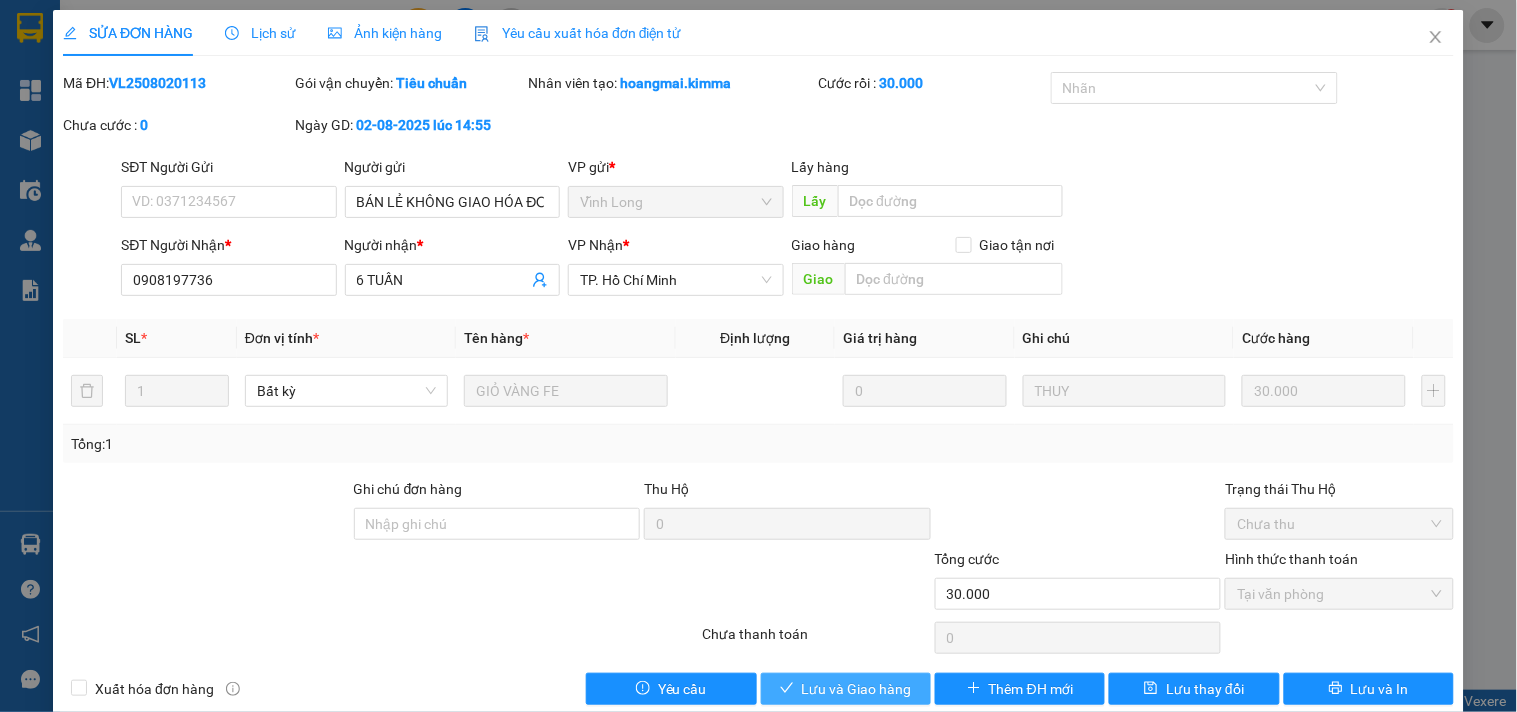 drag, startPoint x: 858, startPoint y: 694, endPoint x: 863, endPoint y: 685, distance: 10.29563 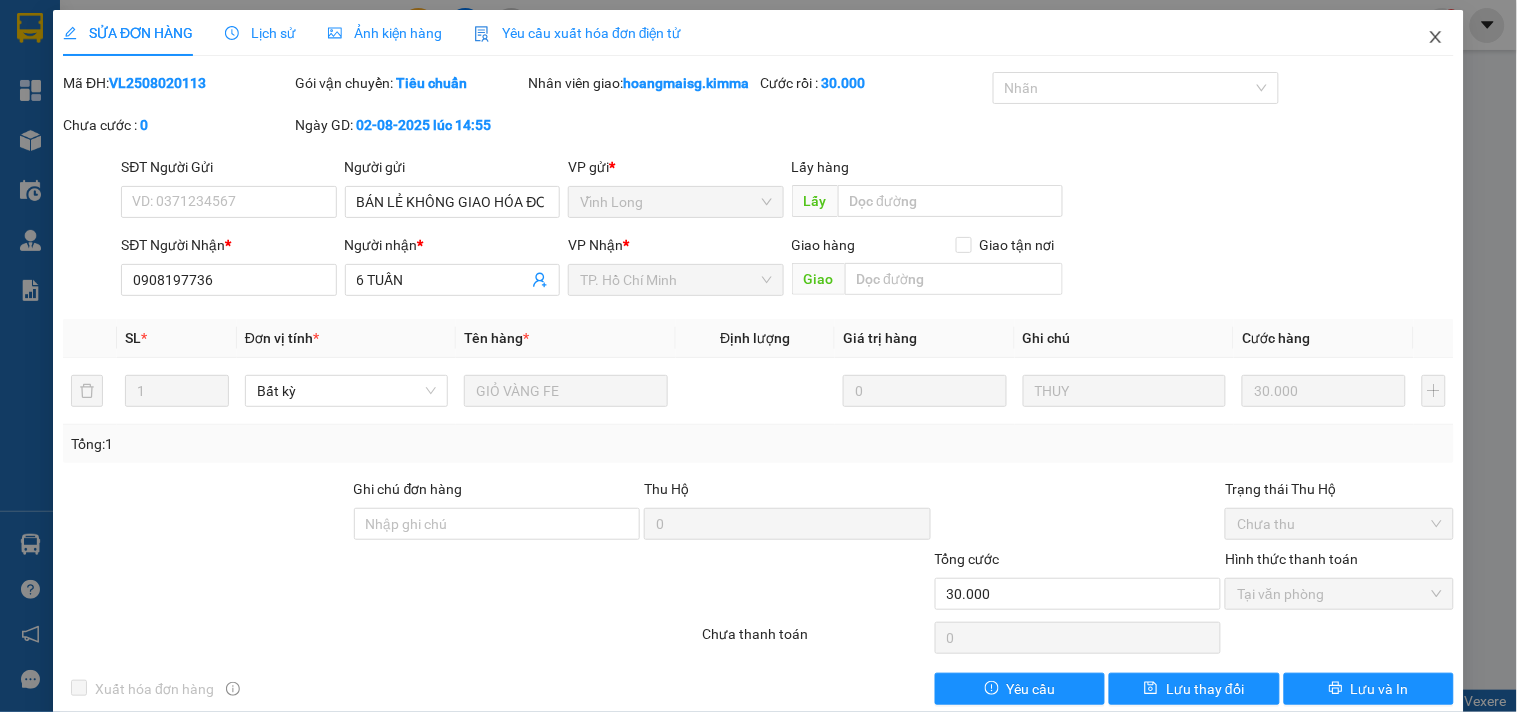 click 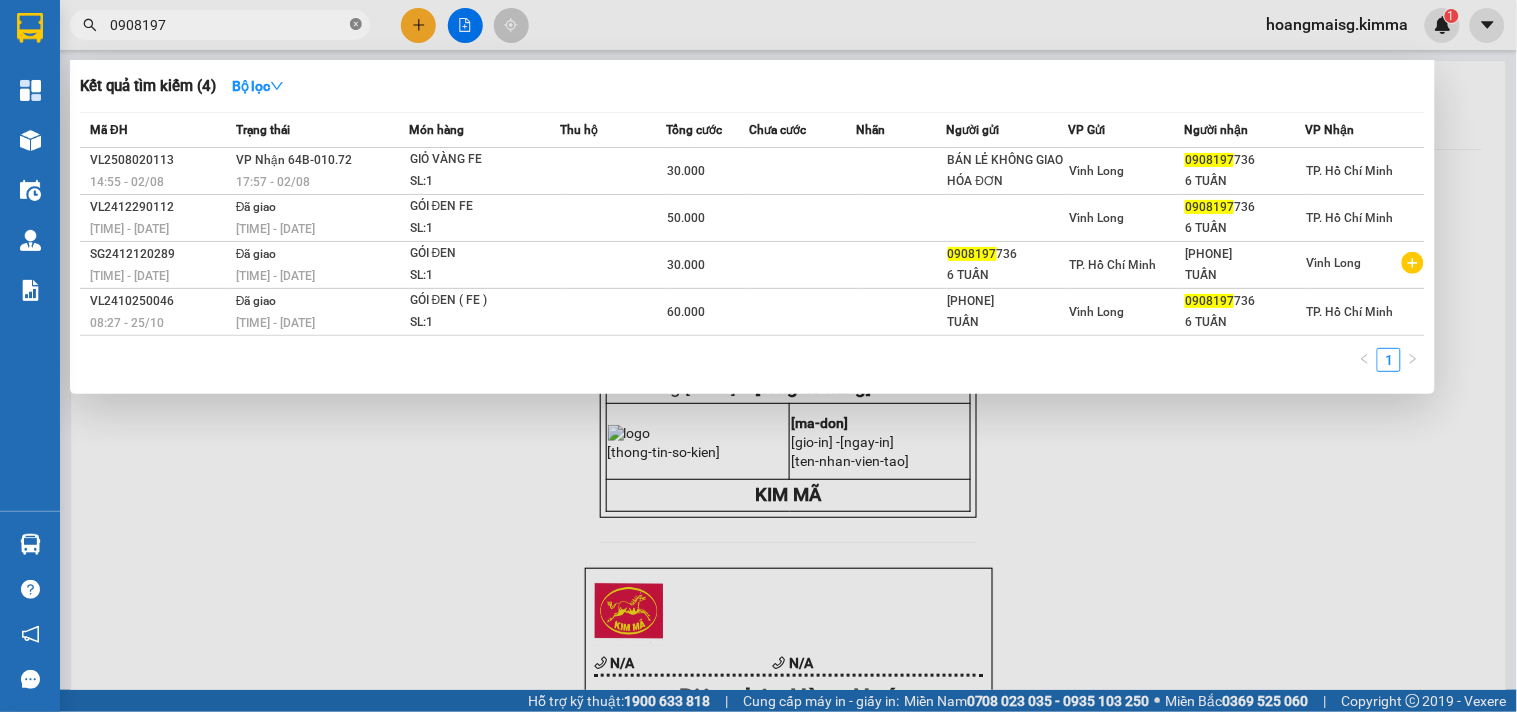 click 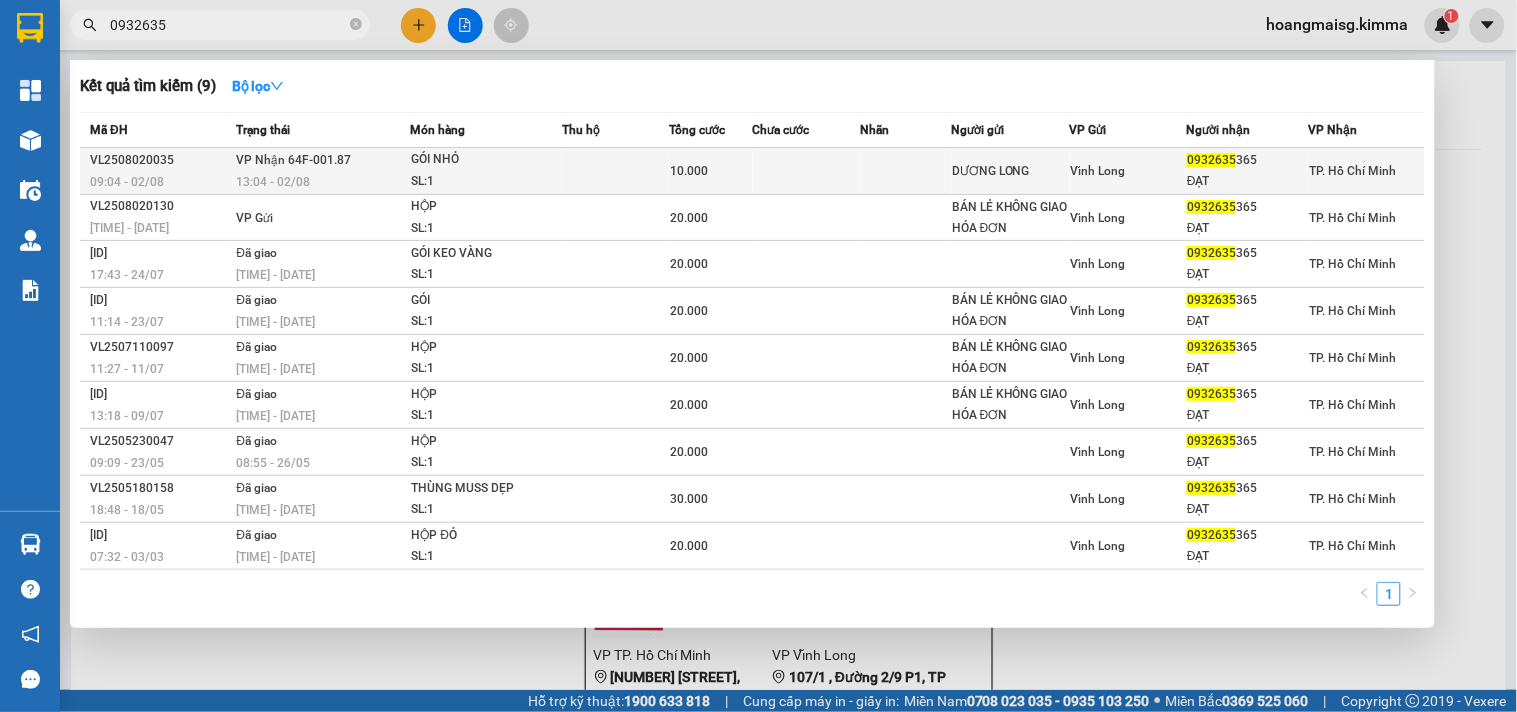type on "0932635" 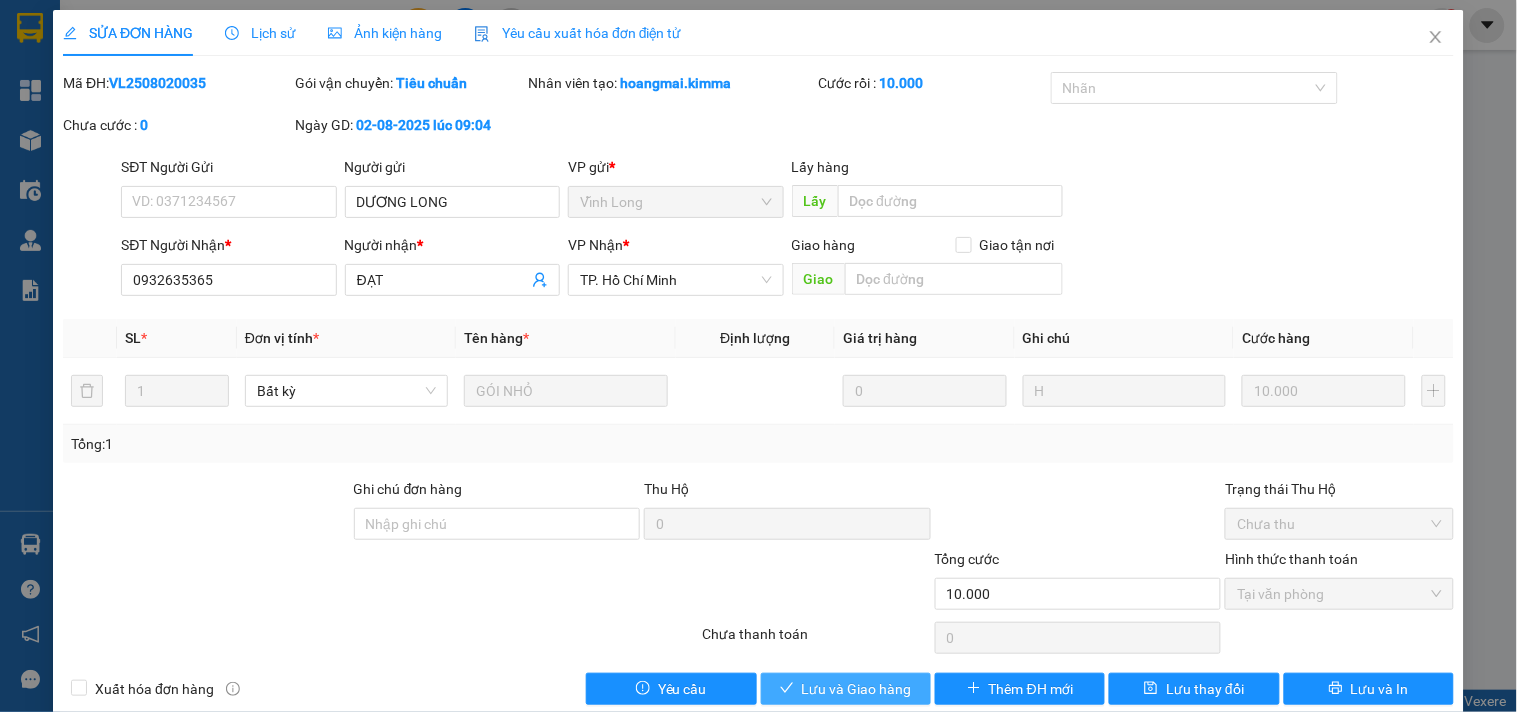 click on "Lưu và Giao hàng" at bounding box center (857, 689) 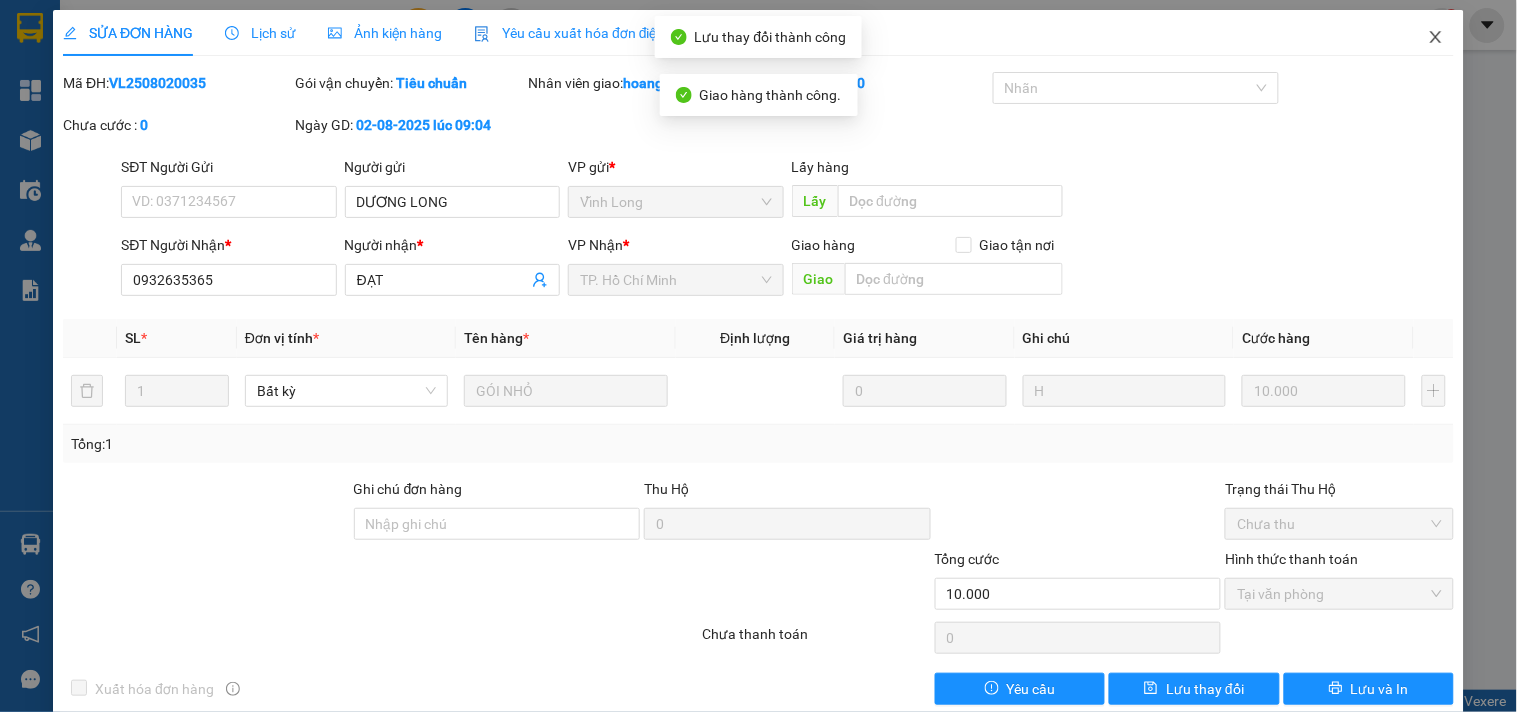 click 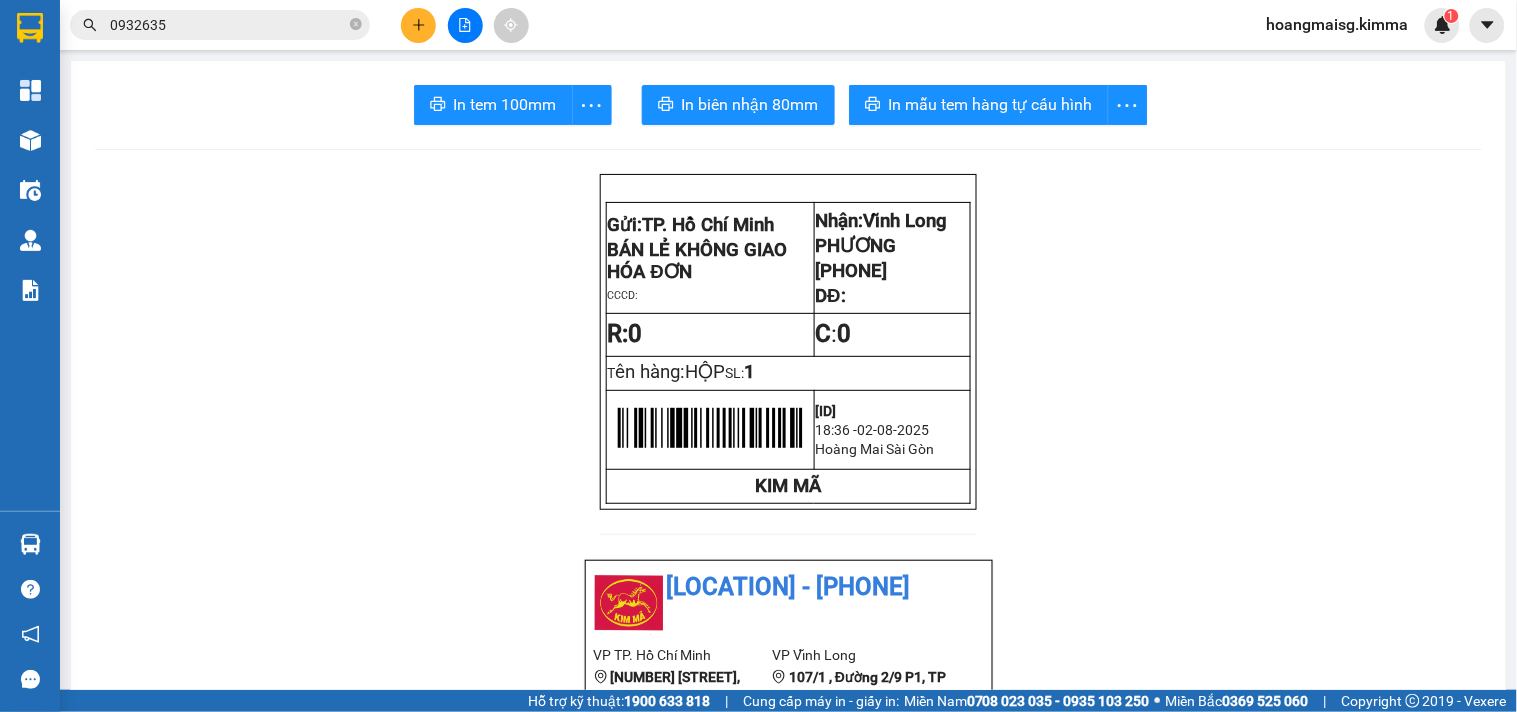 click at bounding box center (465, 25) 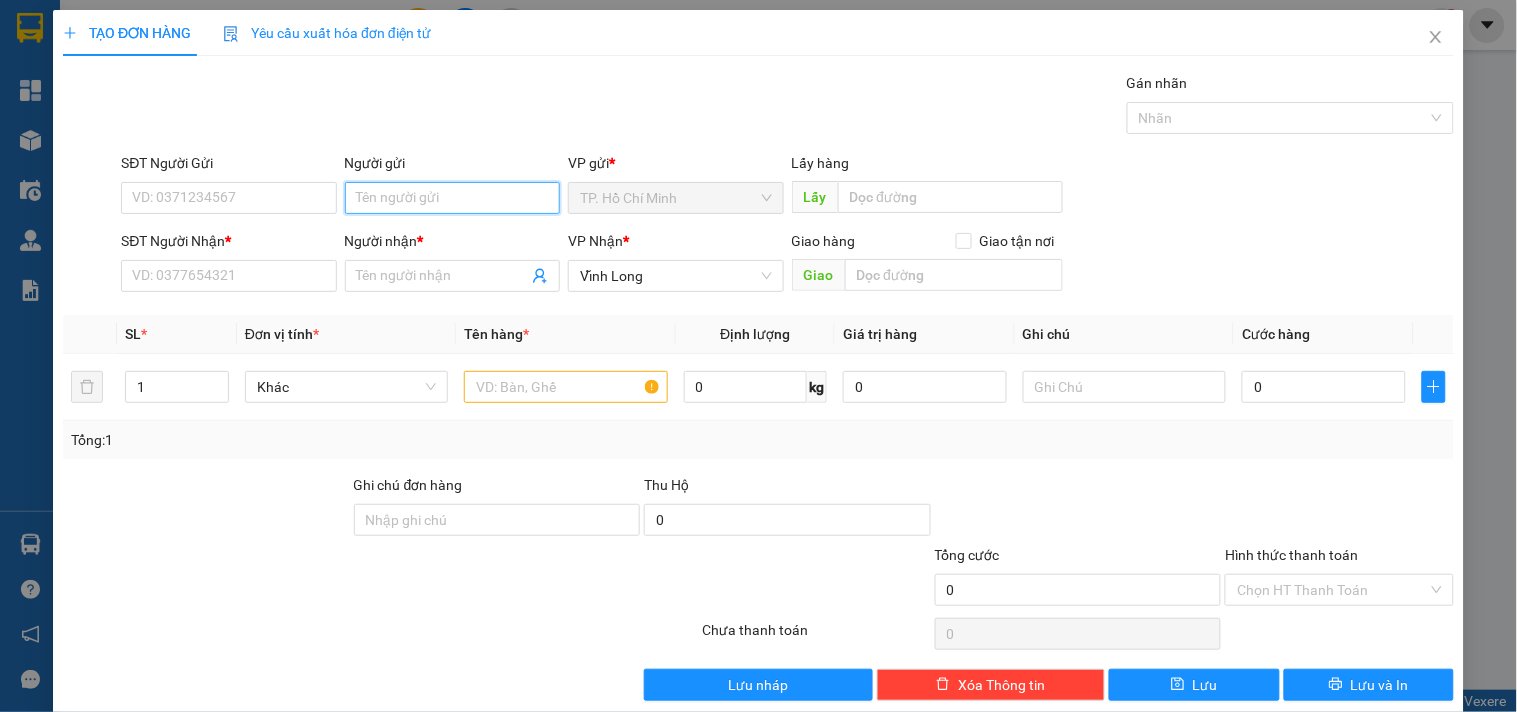 click on "Người gửi" at bounding box center [452, 198] 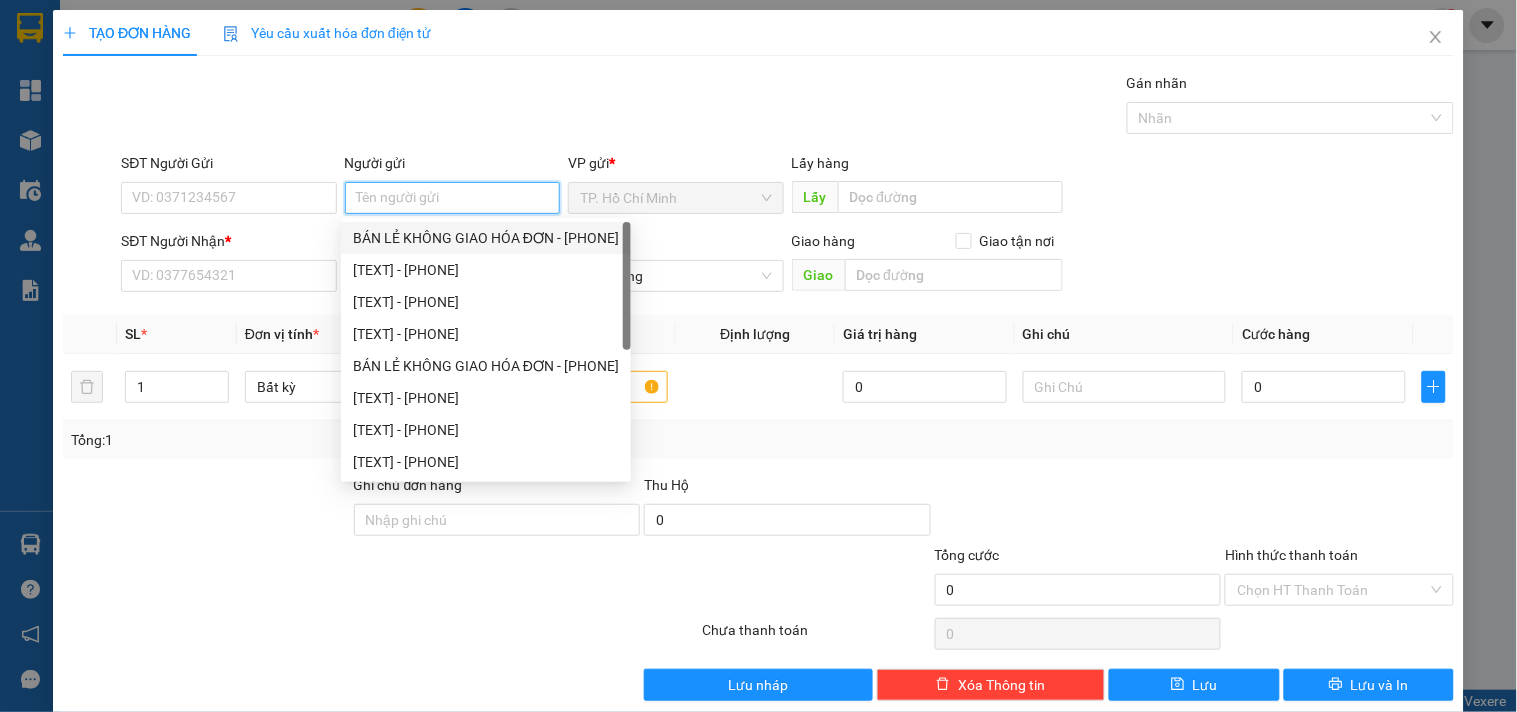 drag, startPoint x: 416, startPoint y: 232, endPoint x: 295, endPoint y: 223, distance: 121.33425 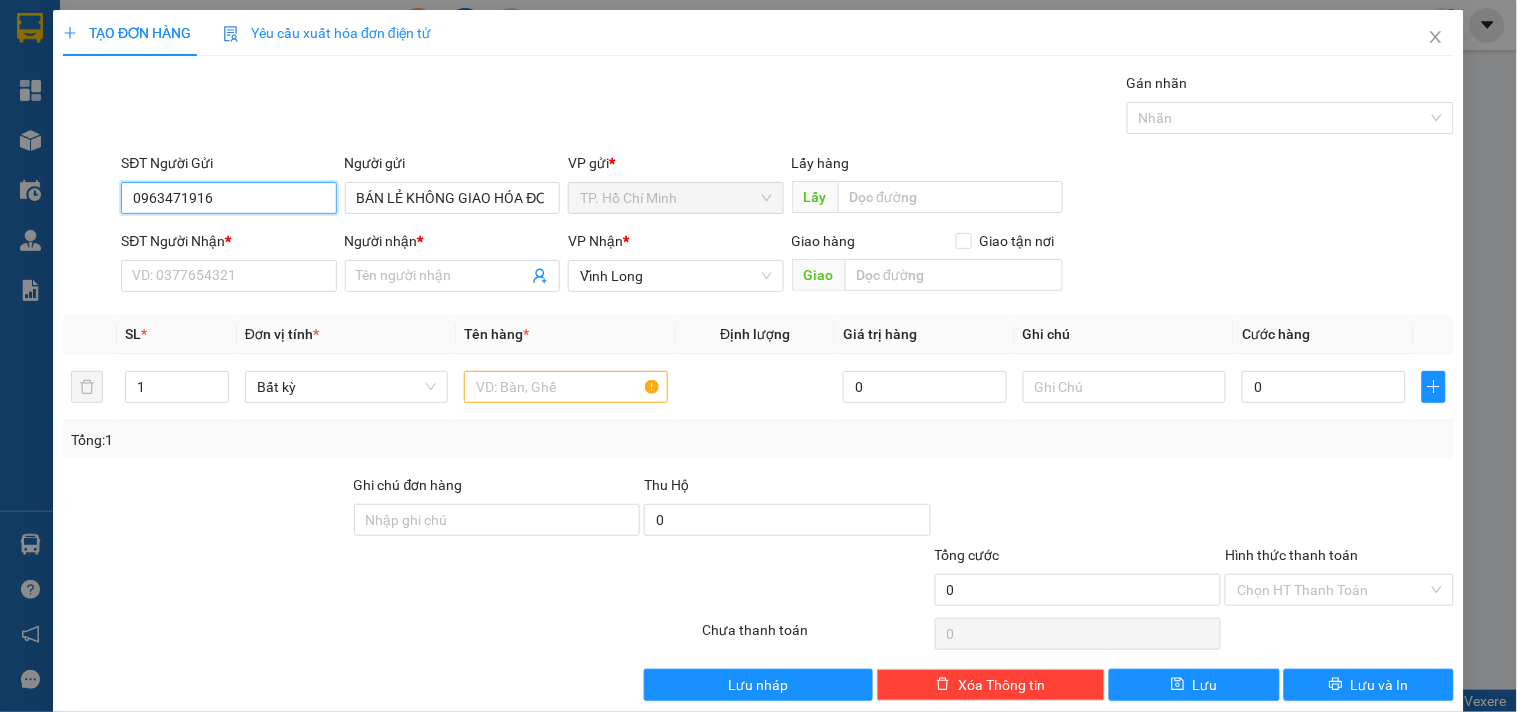 click on "0963471916" at bounding box center [228, 198] 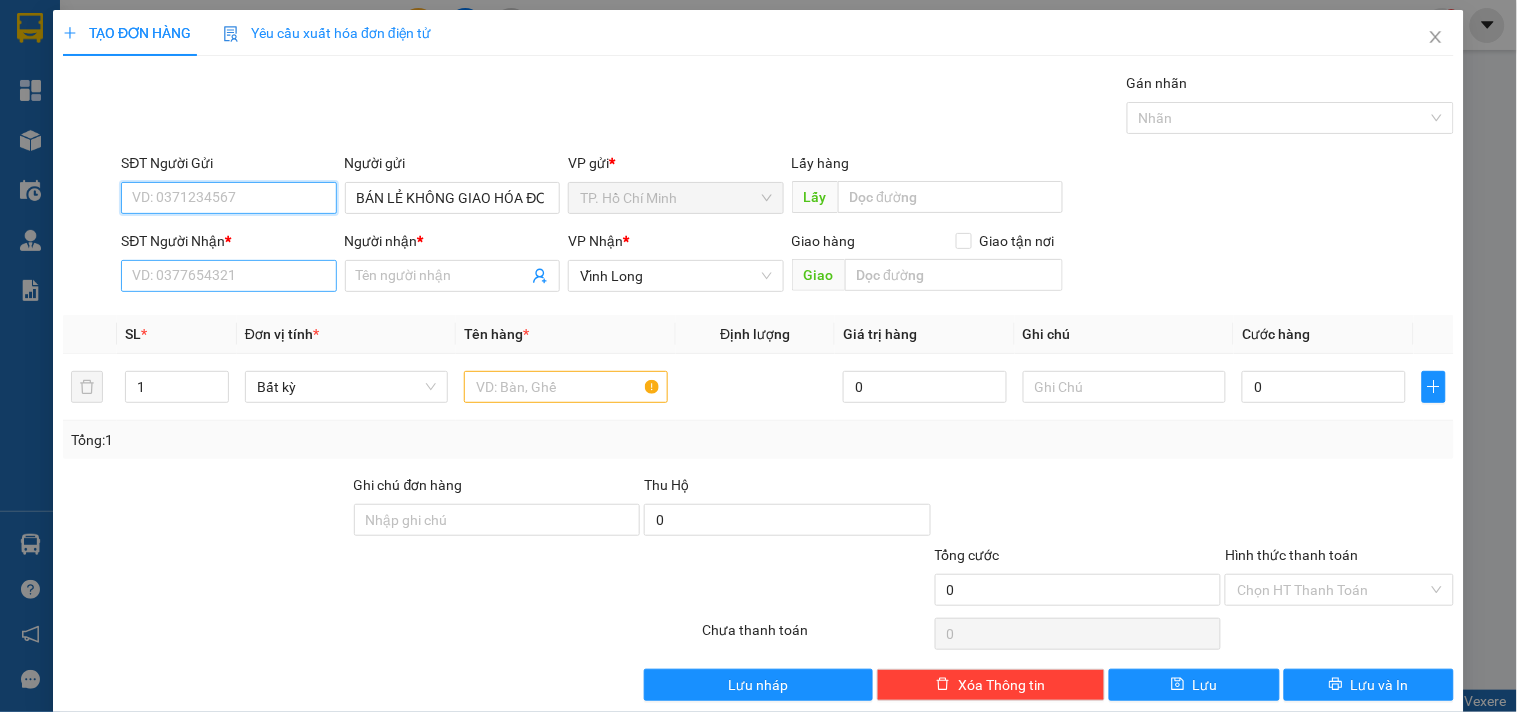 type 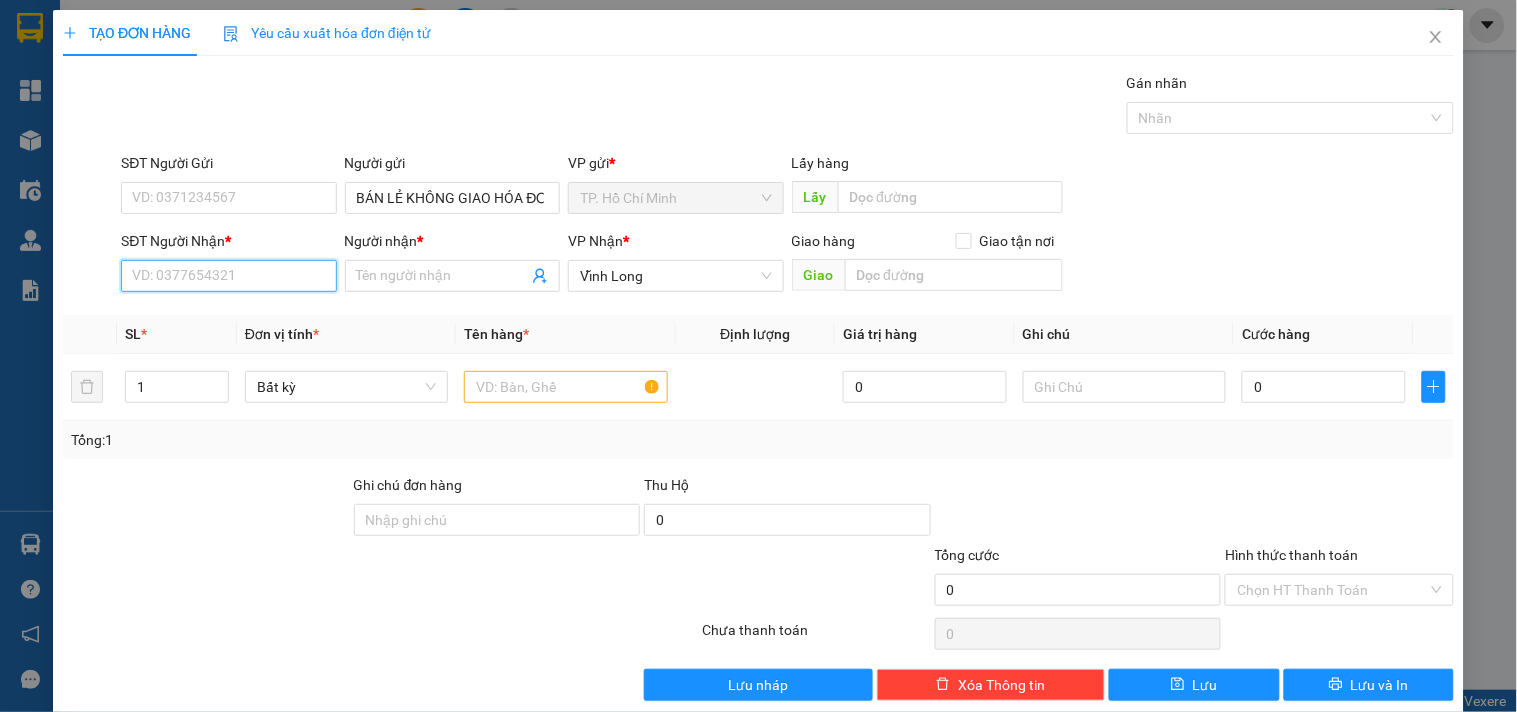 click on "SĐT Người Nhận  *" at bounding box center [228, 276] 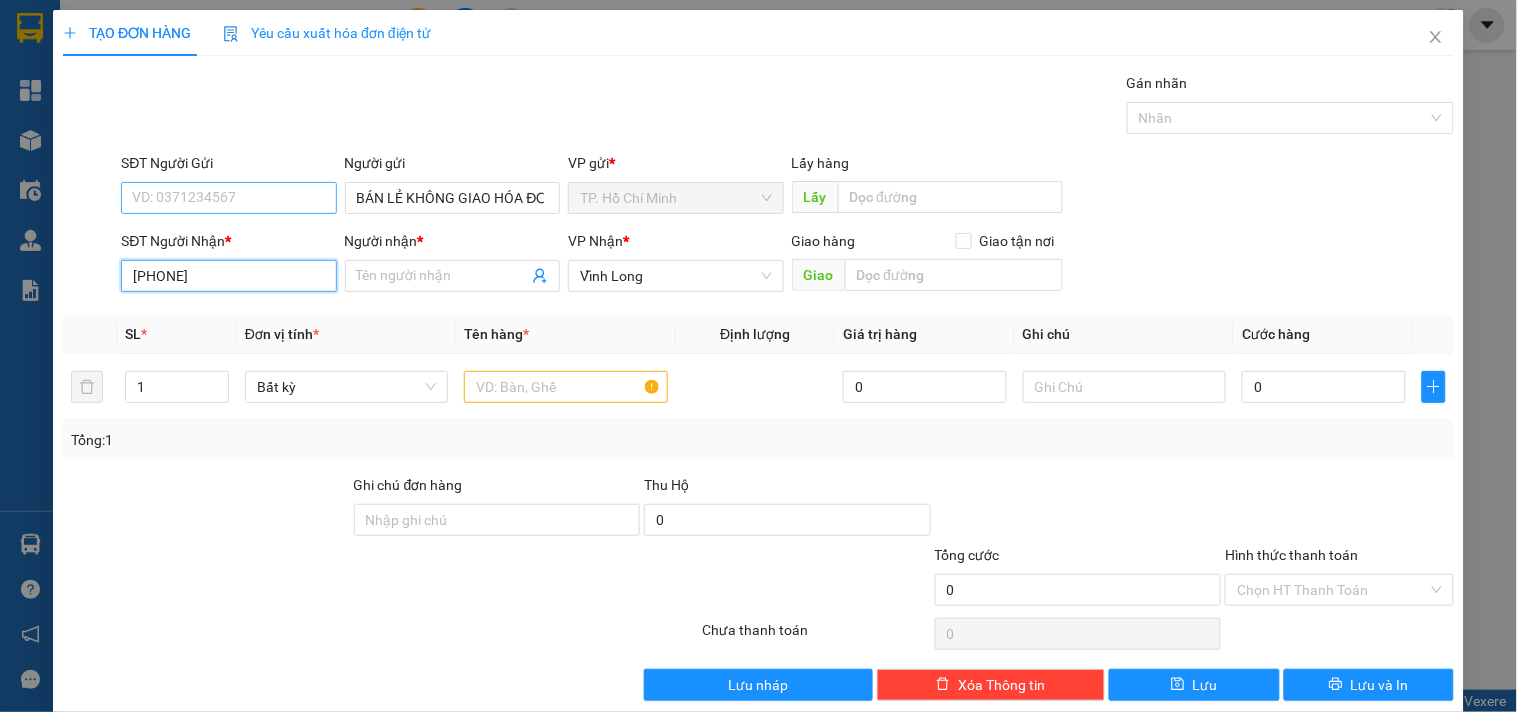 type on "0926699186" 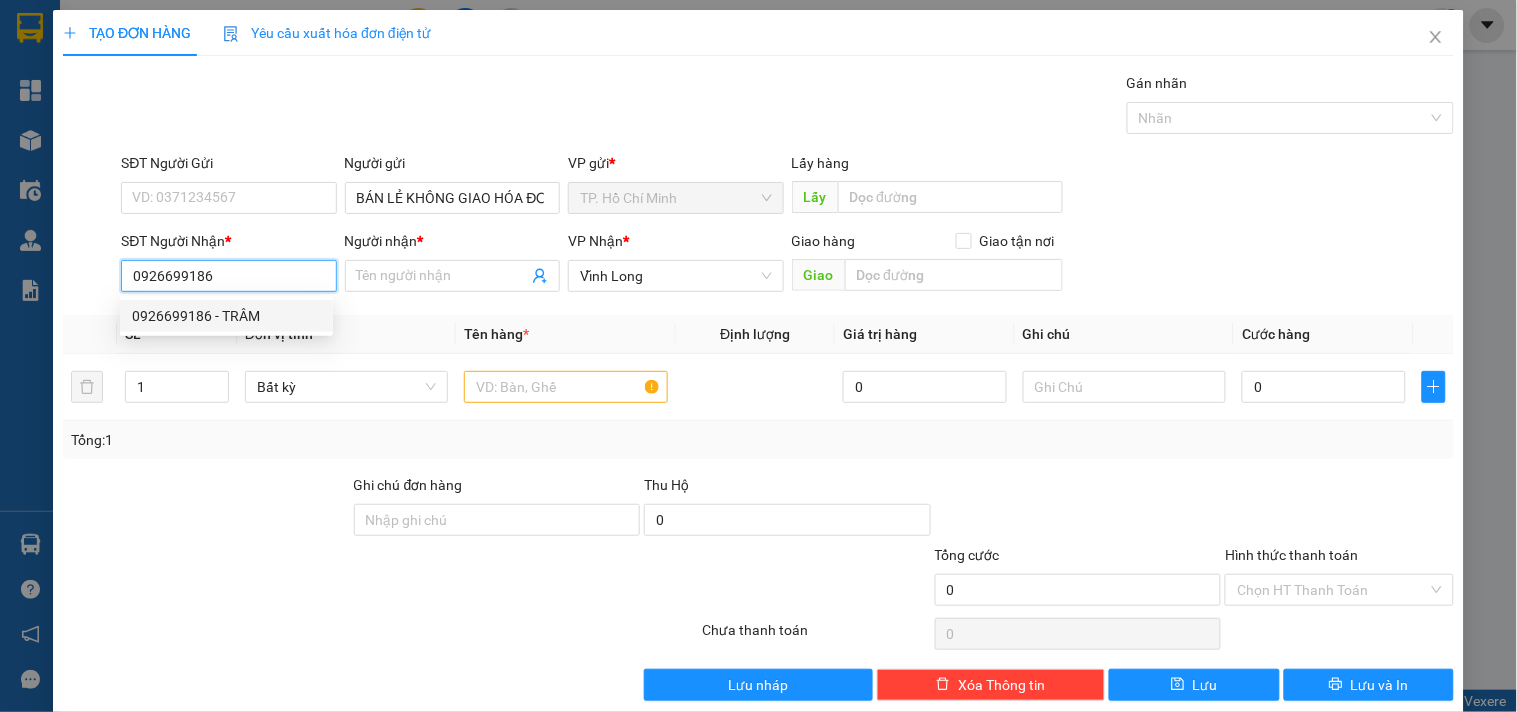 click on "0926699186 - TRÂM" at bounding box center [226, 316] 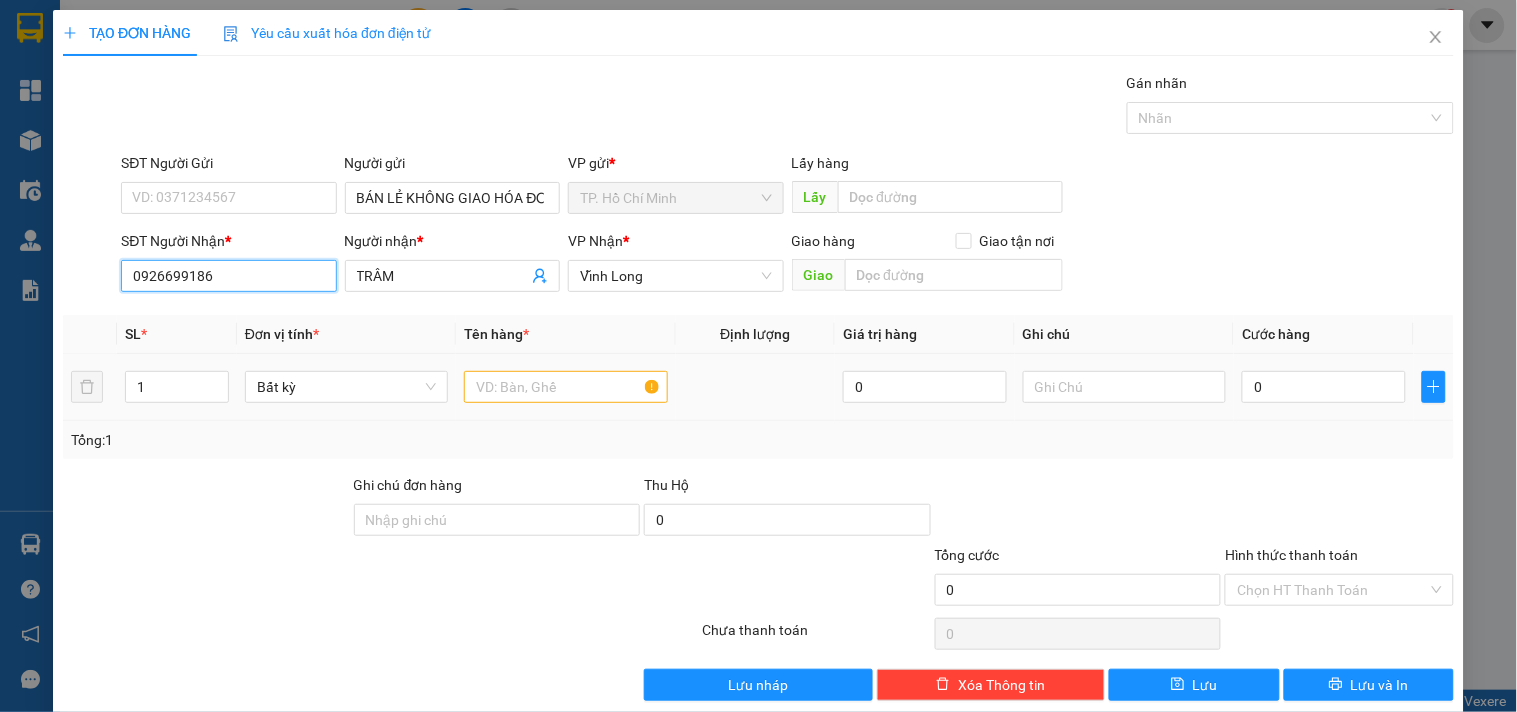 type on "0926699186" 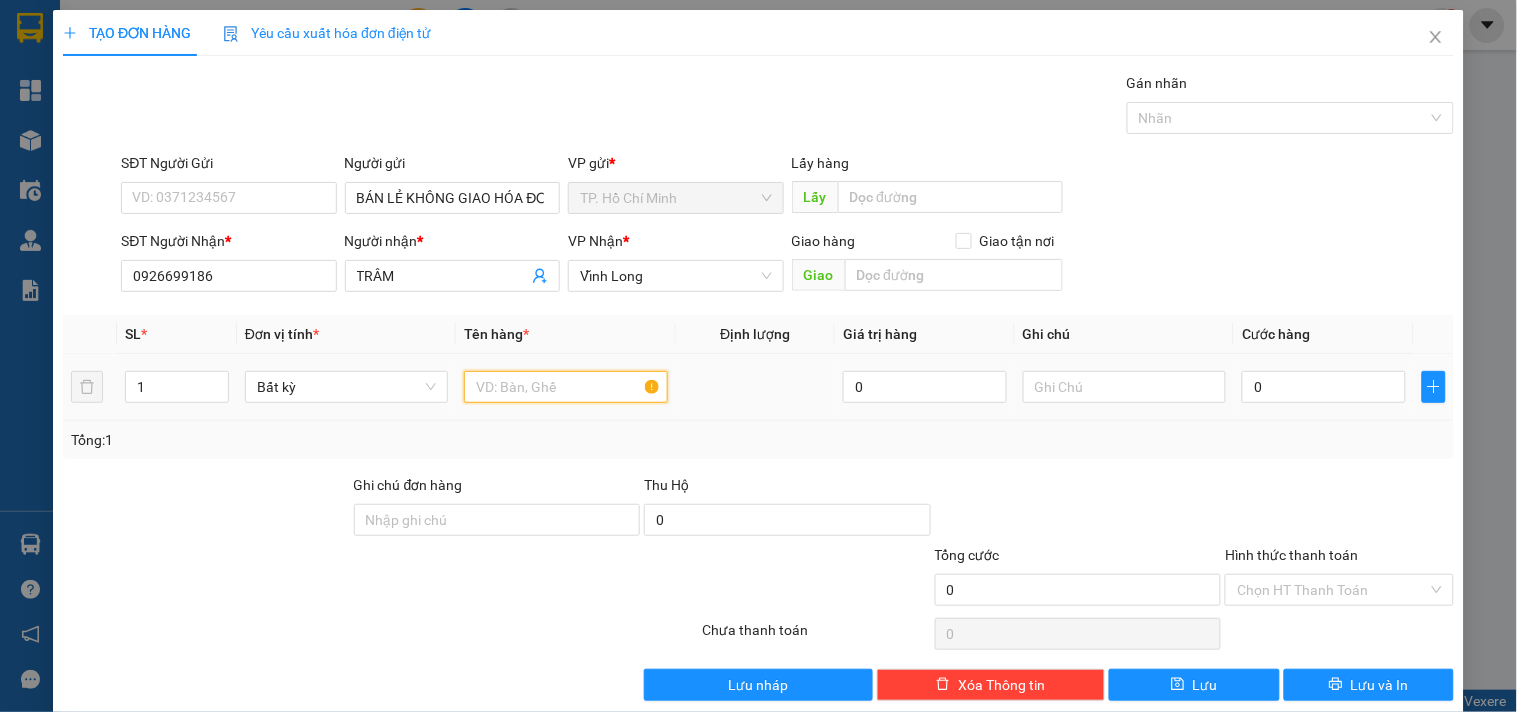 drag, startPoint x: 523, startPoint y: 392, endPoint x: 483, endPoint y: 376, distance: 43.081318 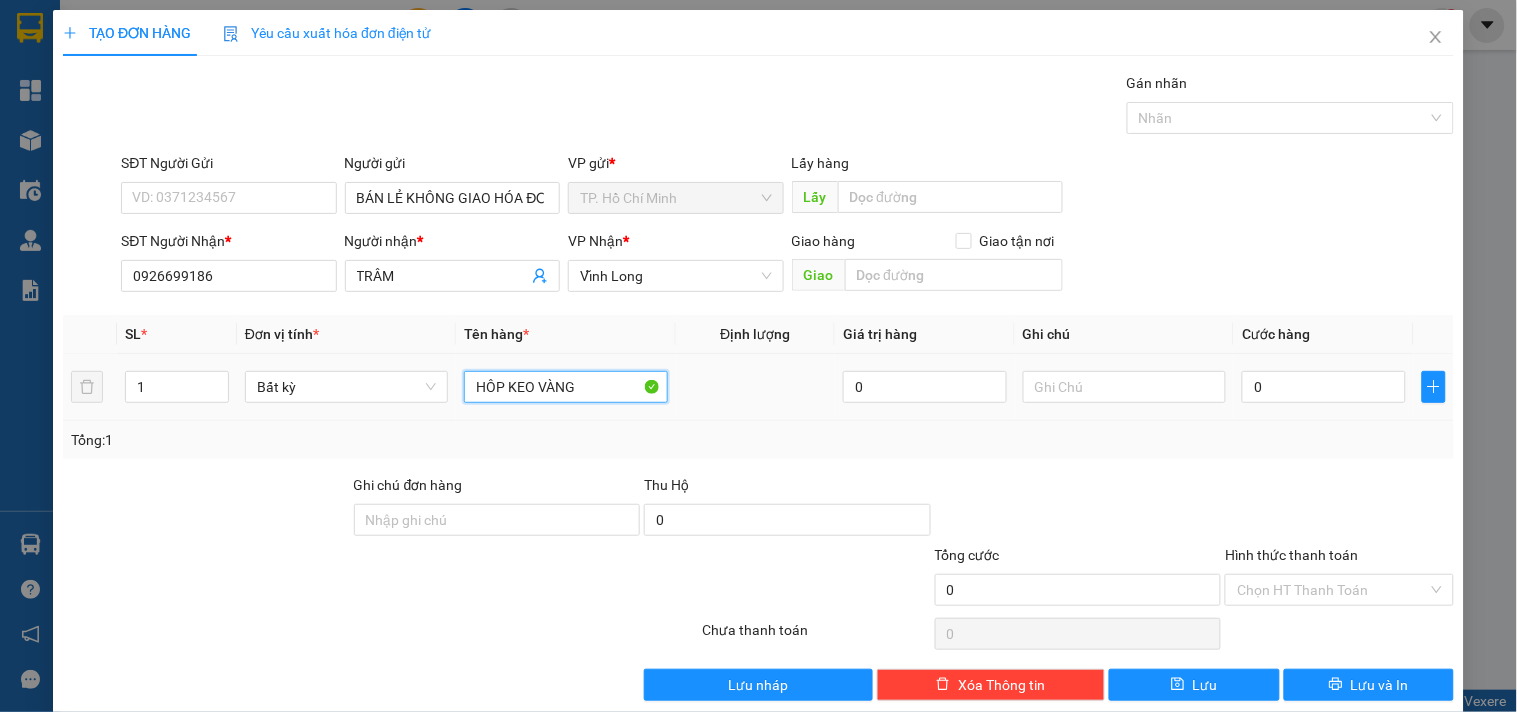 type on "HÔP KEO VÀNG" 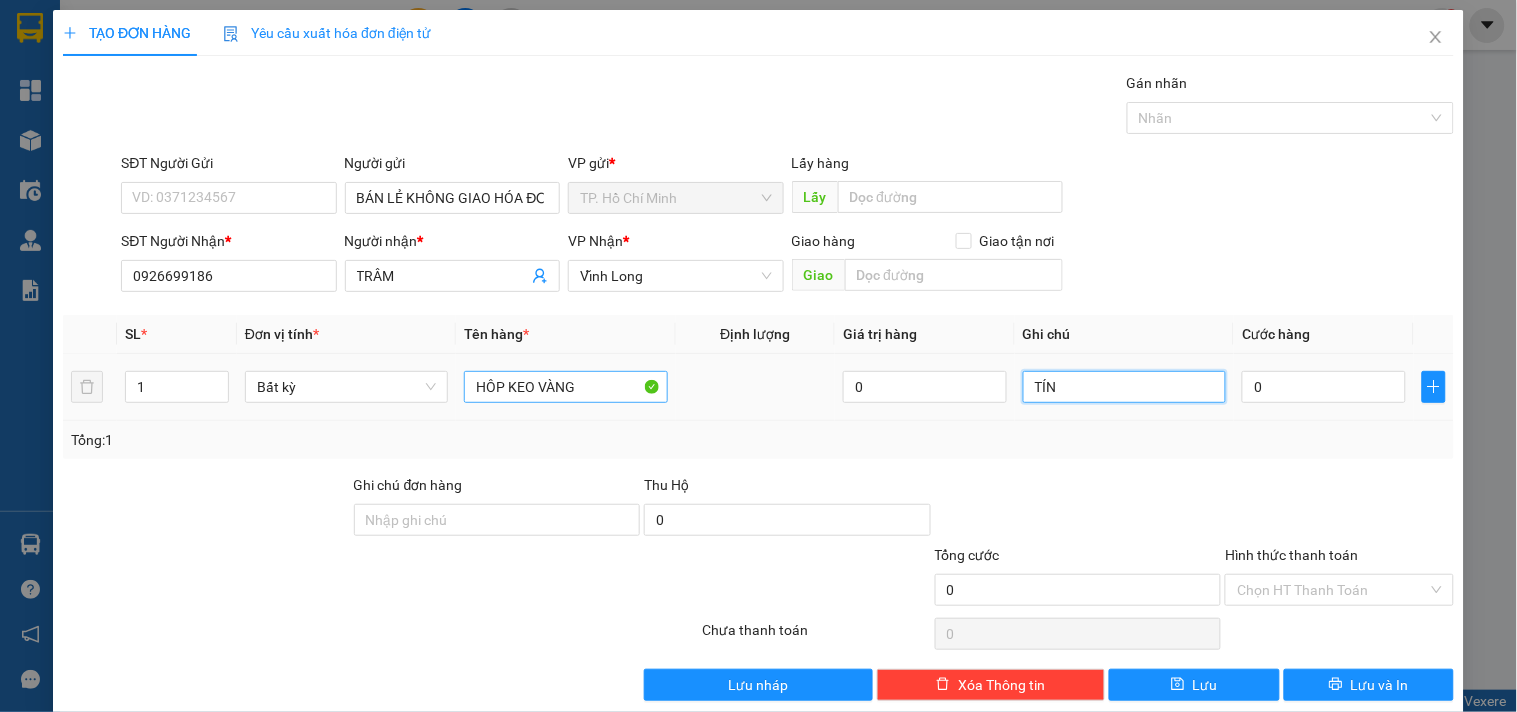 type on "TÍN" 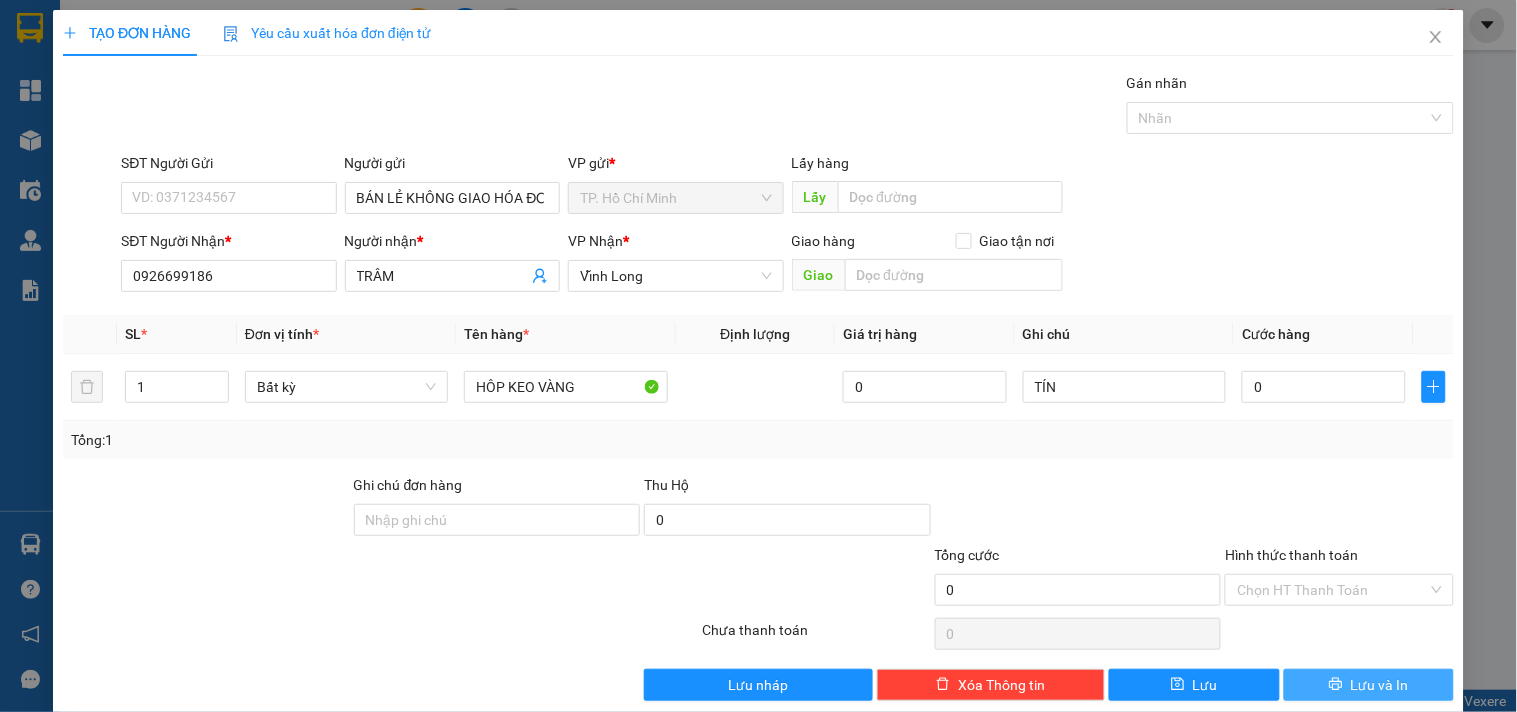 click on "Lưu và In" at bounding box center [1380, 685] 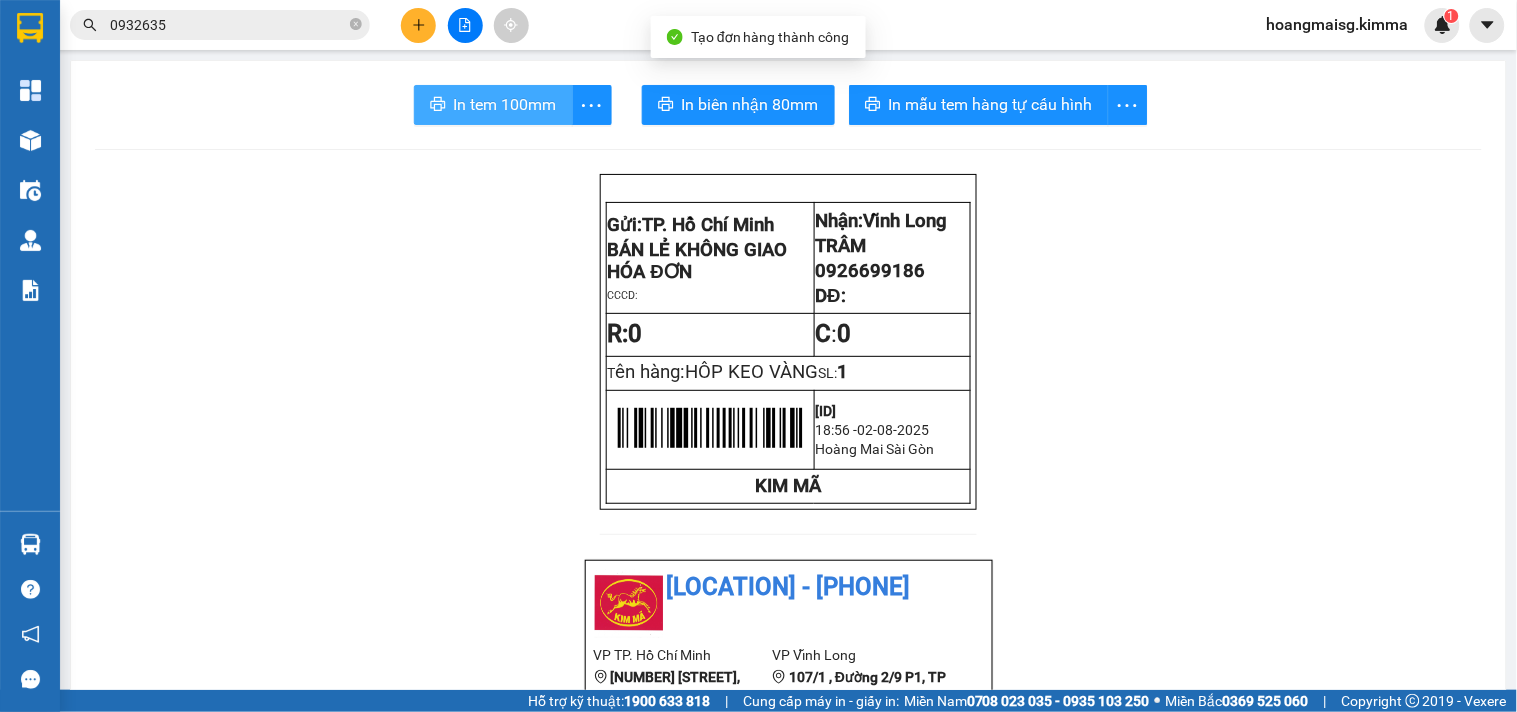 click on "In tem 100mm" at bounding box center [493, 105] 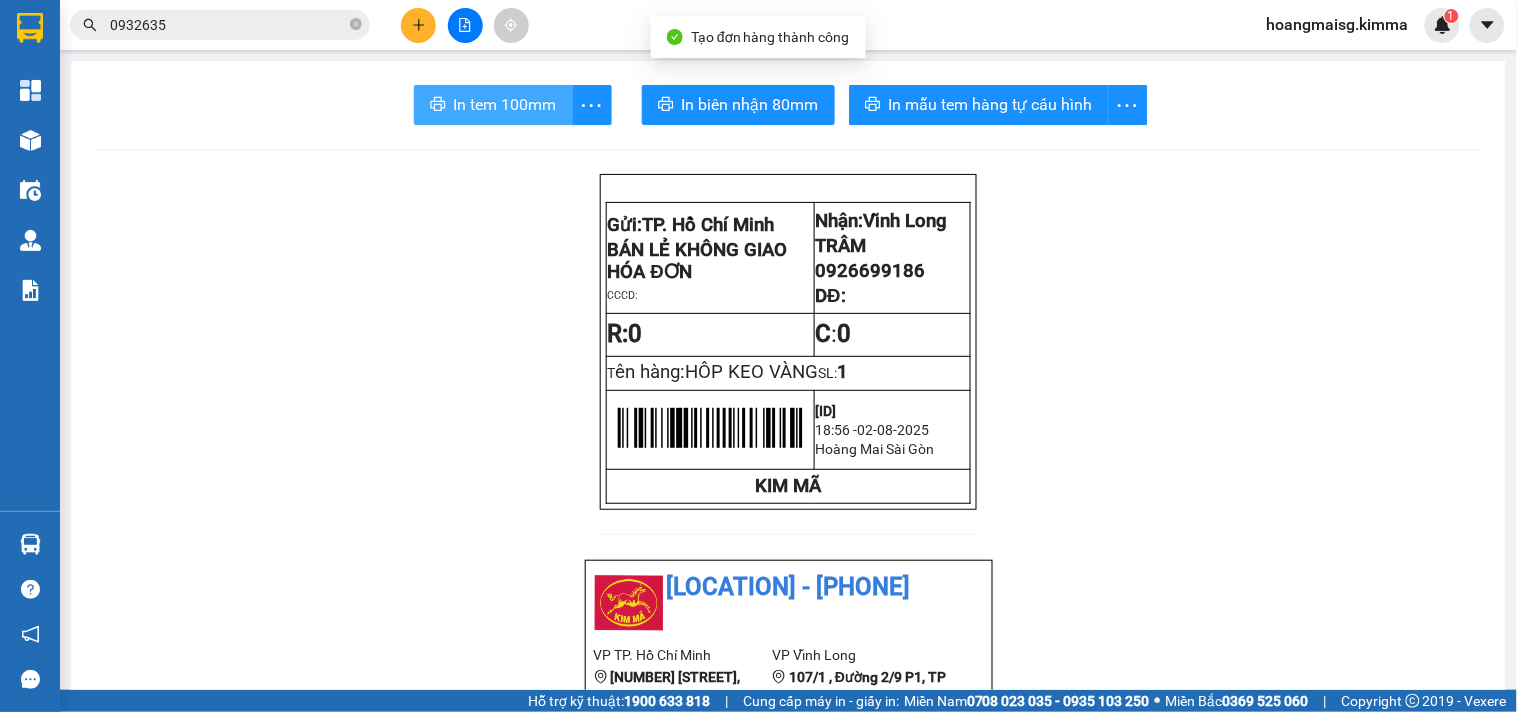 scroll, scrollTop: 0, scrollLeft: 0, axis: both 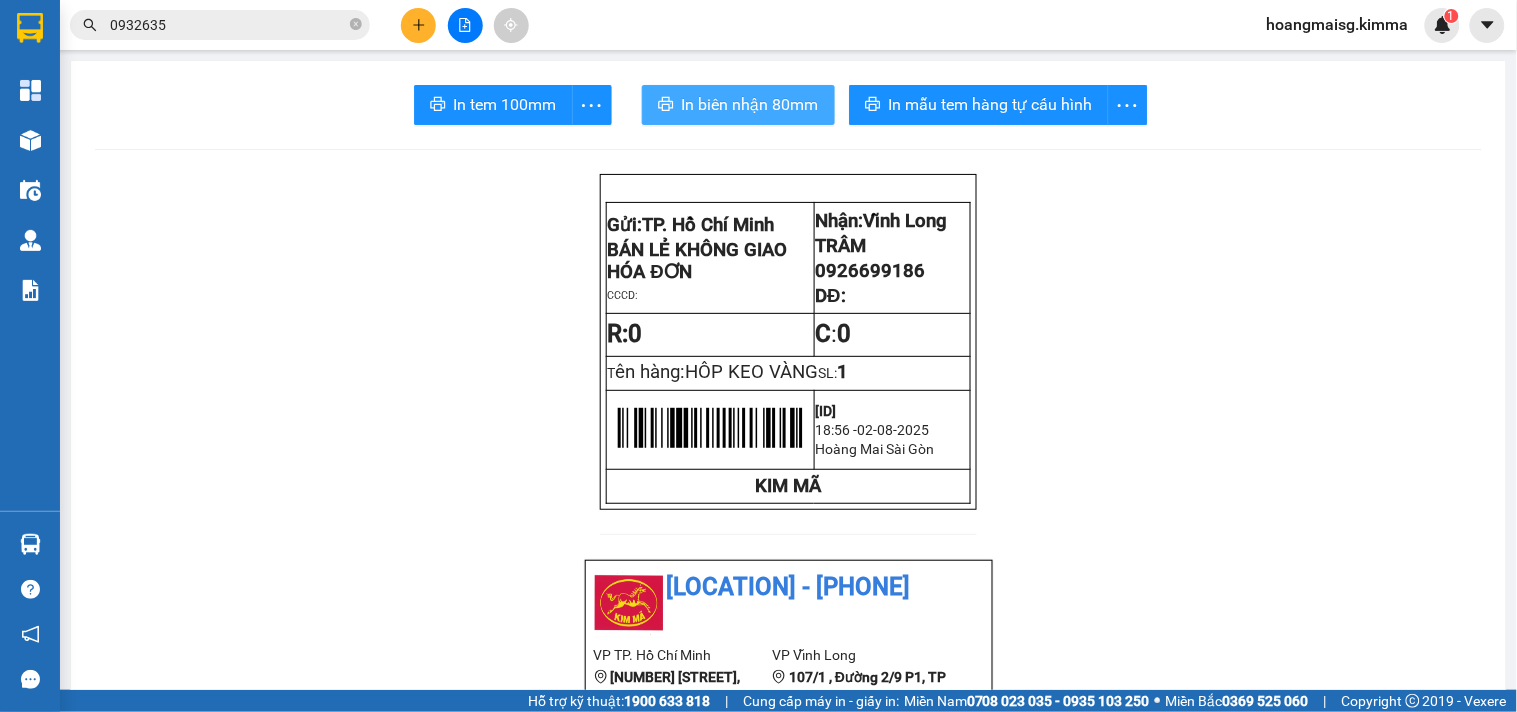 click on "In biên nhận 80mm" at bounding box center (750, 104) 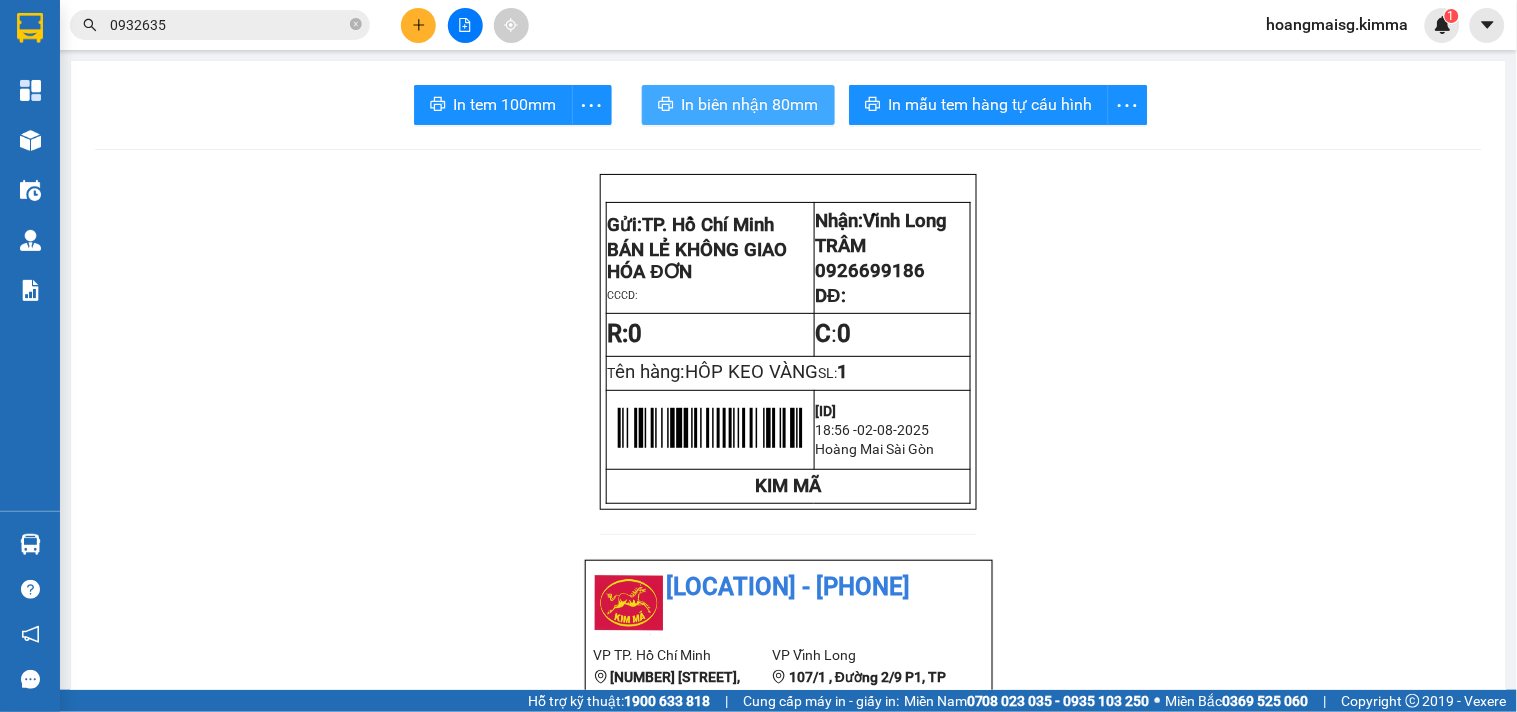 scroll, scrollTop: 0, scrollLeft: 0, axis: both 